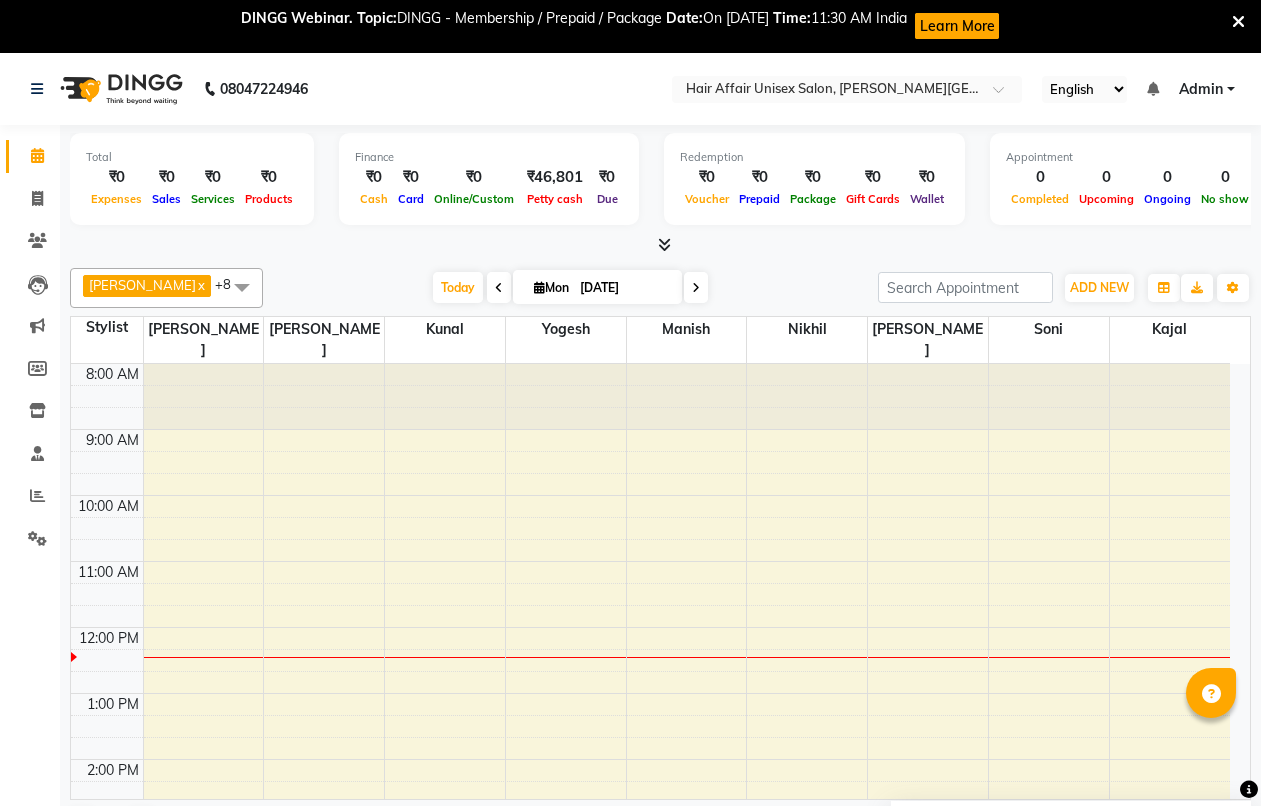 scroll, scrollTop: 0, scrollLeft: 0, axis: both 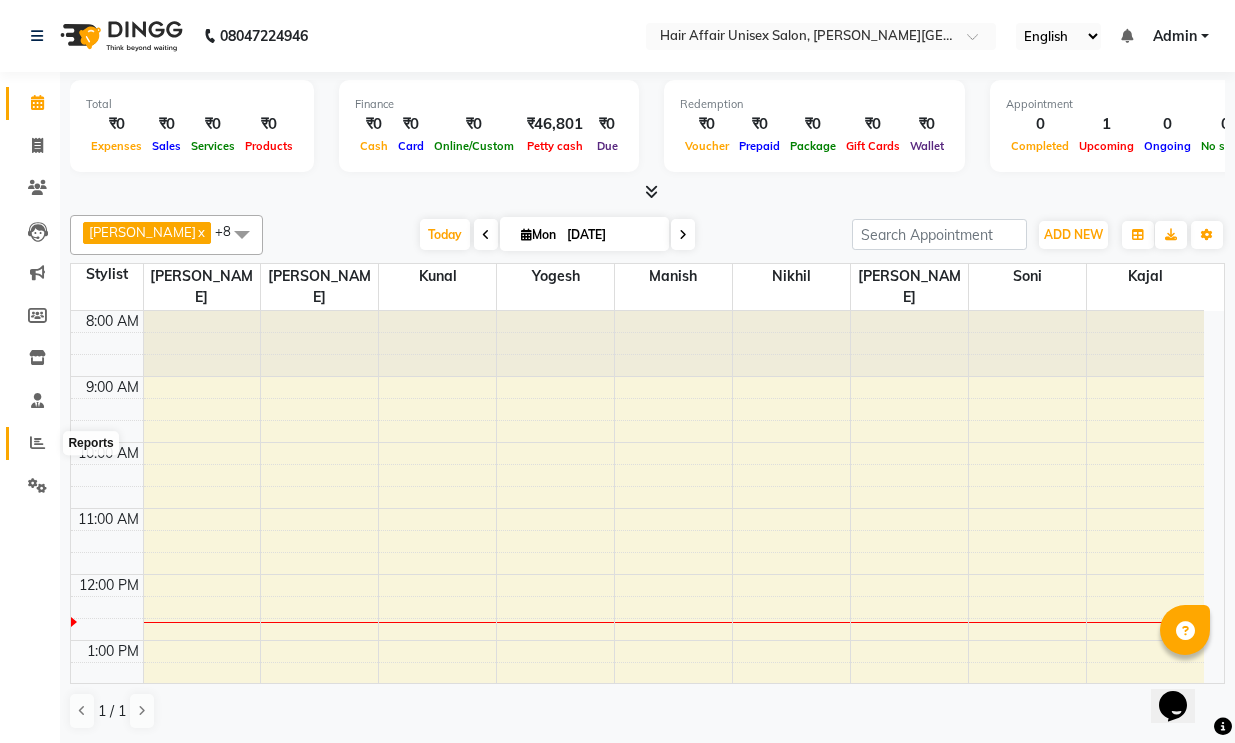 click 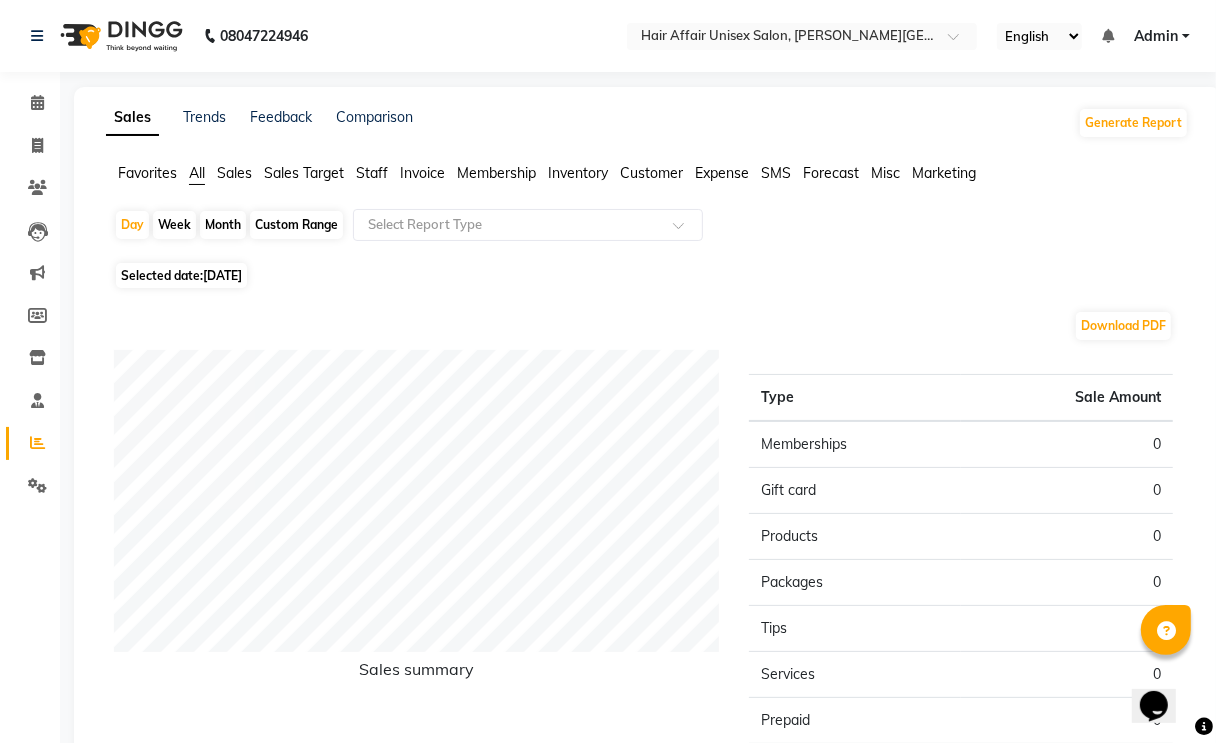 click on "Month" 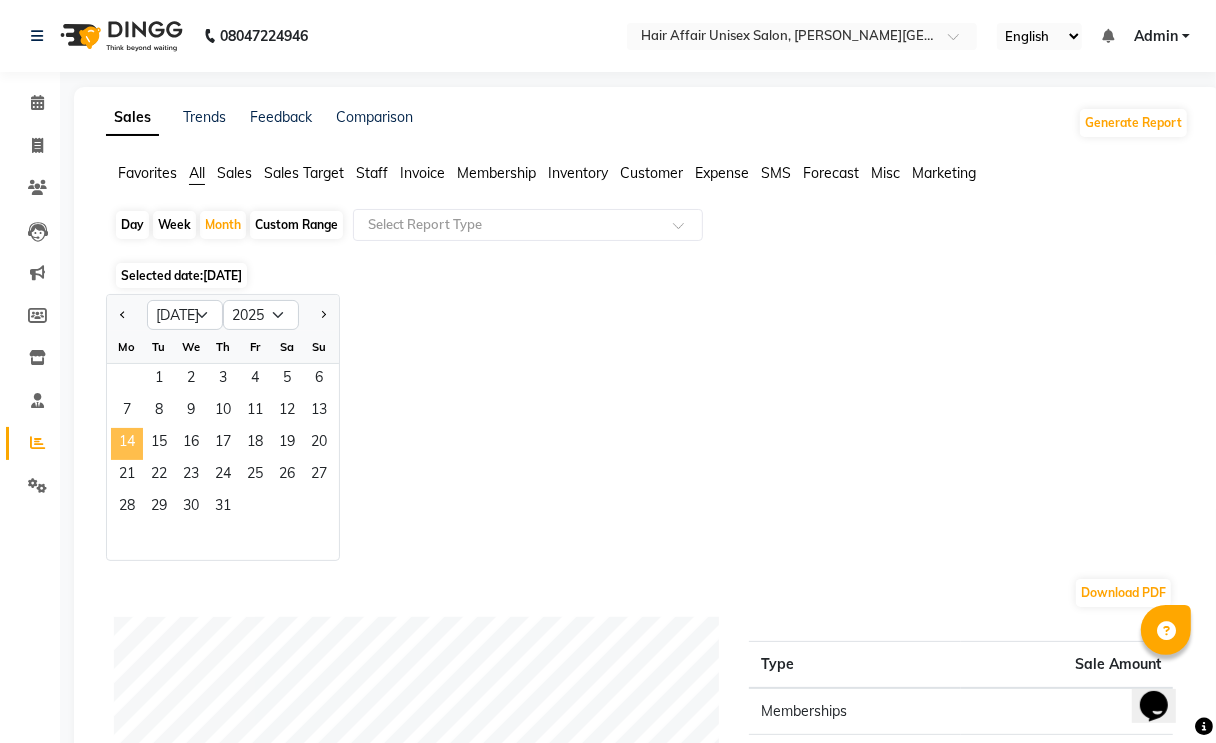 click on "14" 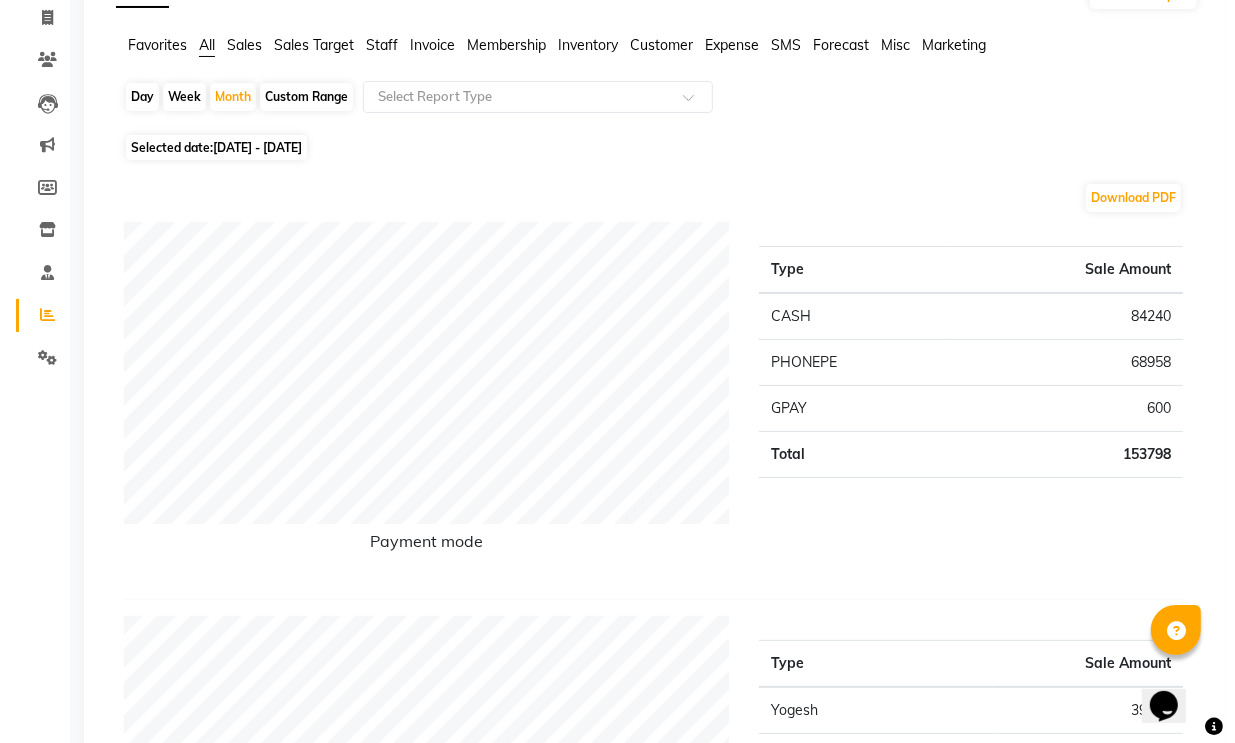 scroll, scrollTop: 0, scrollLeft: 0, axis: both 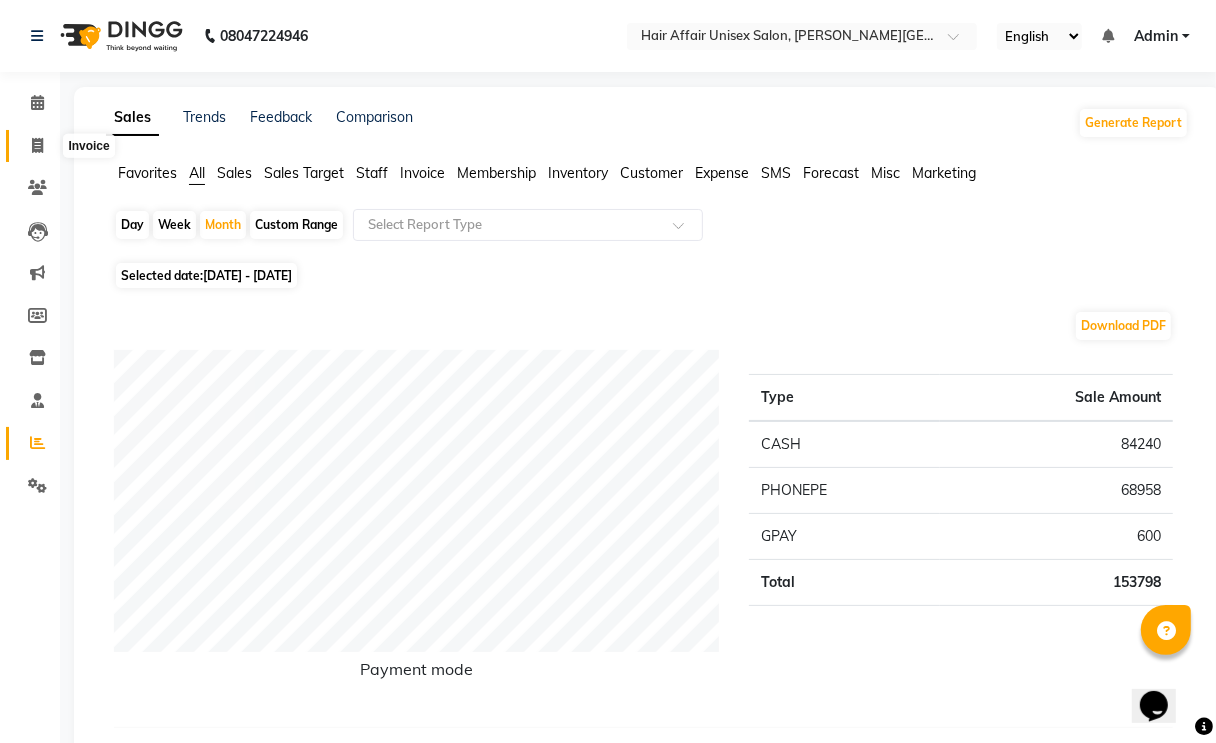 click 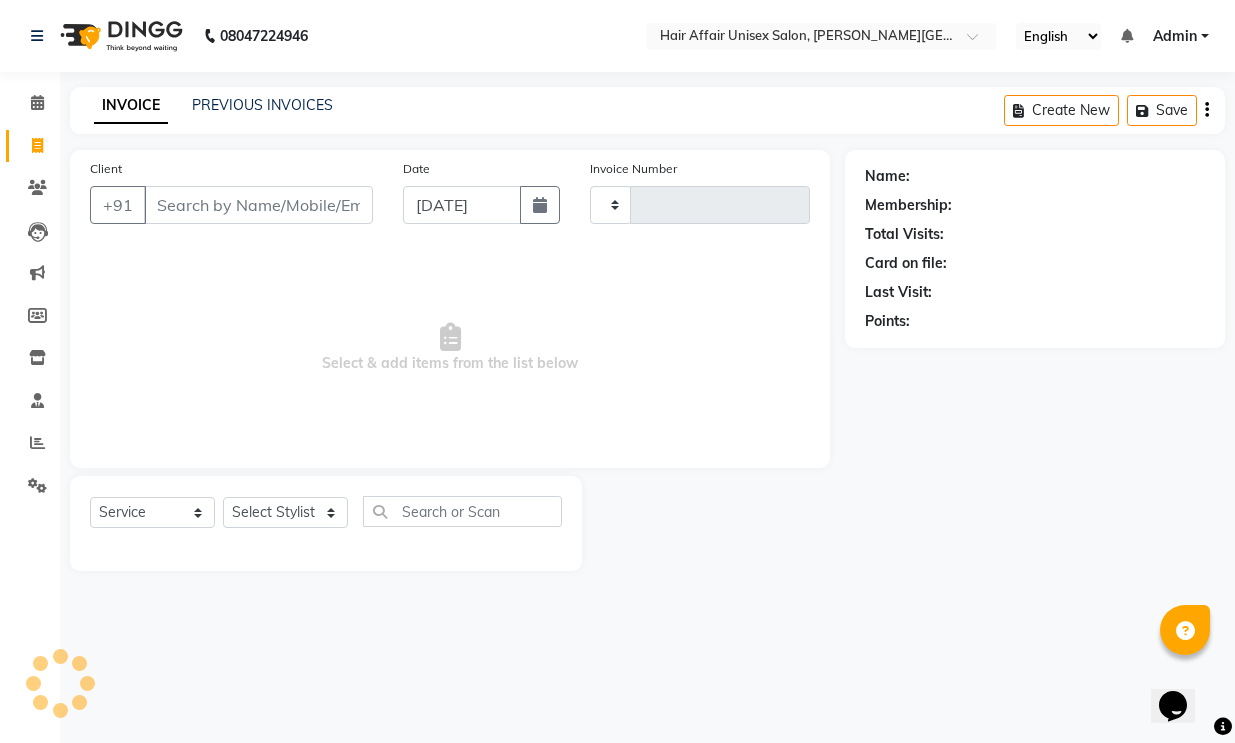 click 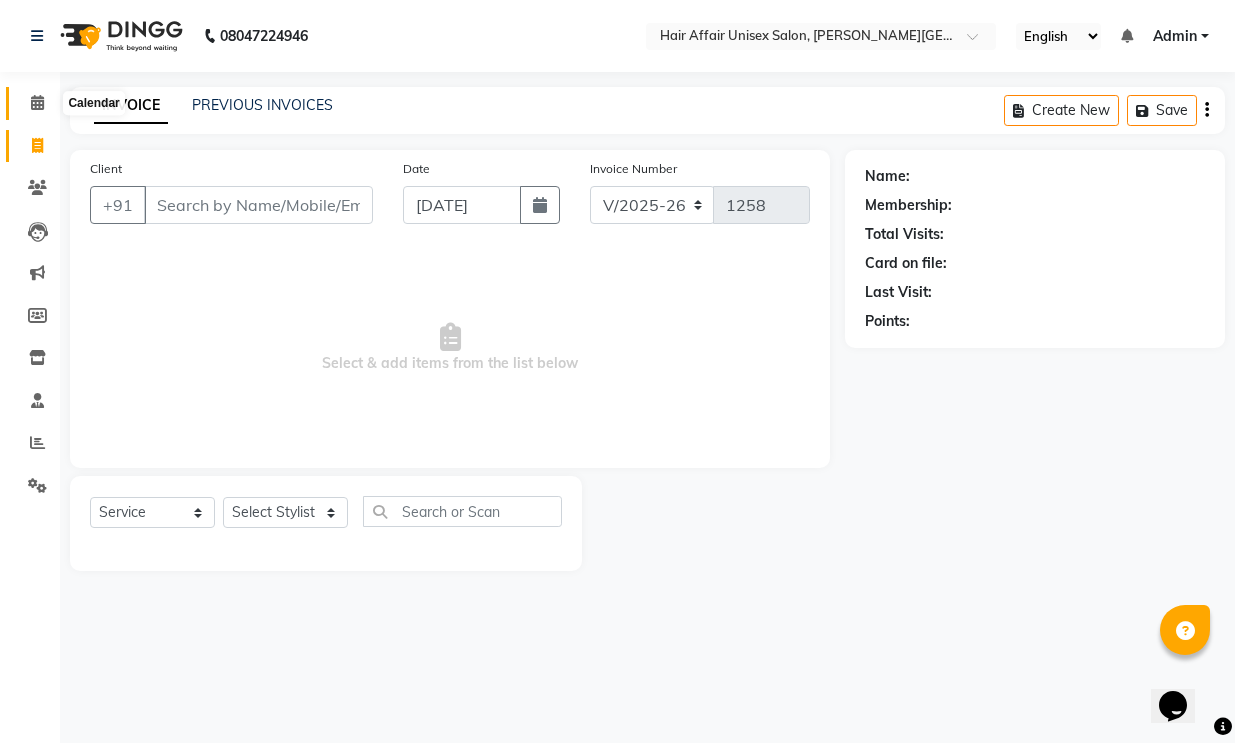 click 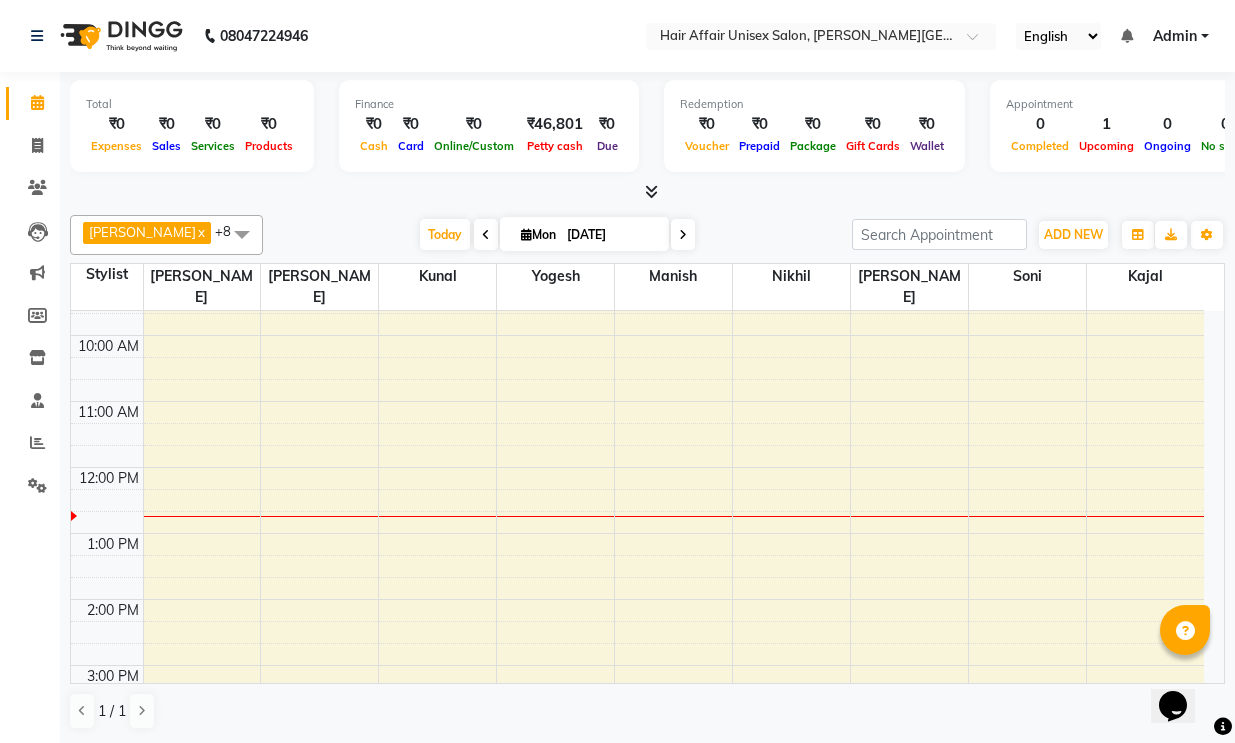 scroll, scrollTop: 232, scrollLeft: 0, axis: vertical 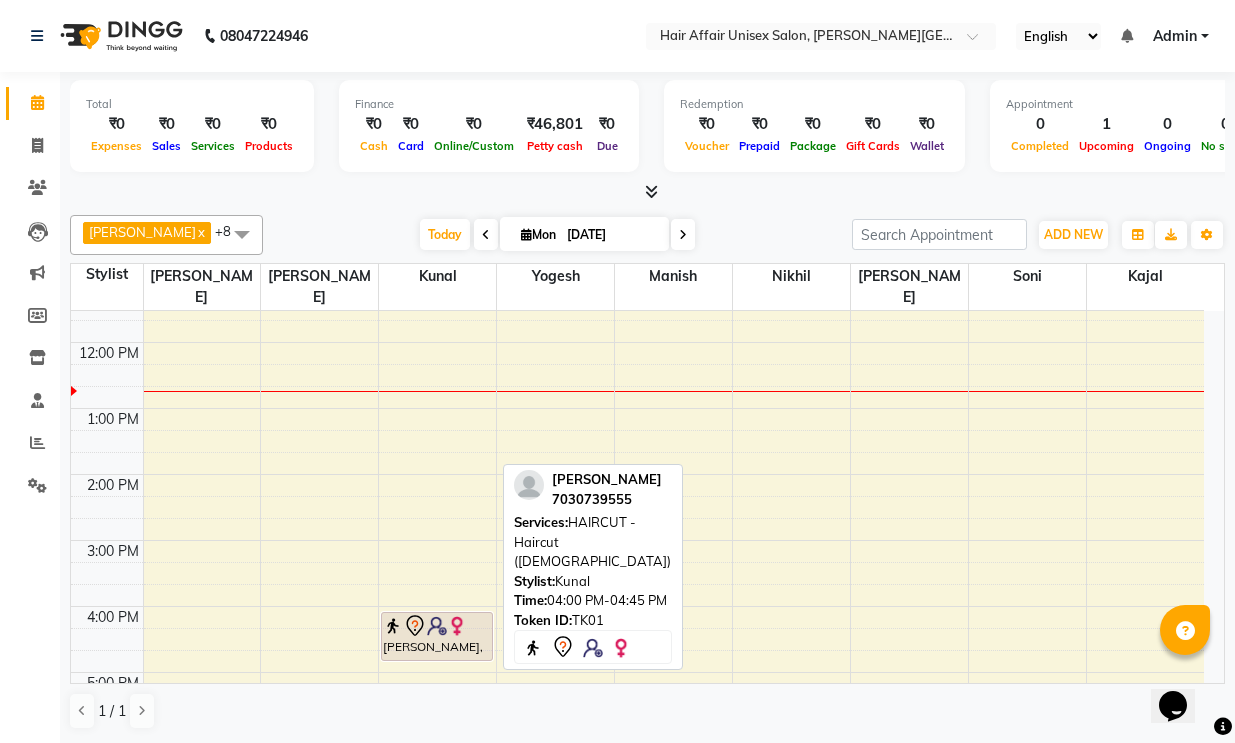 click on "[PERSON_NAME], TK01, 04:00 PM-04:45 PM, HAIRCUT - Haircut ([DEMOGRAPHIC_DATA])" at bounding box center (437, 636) 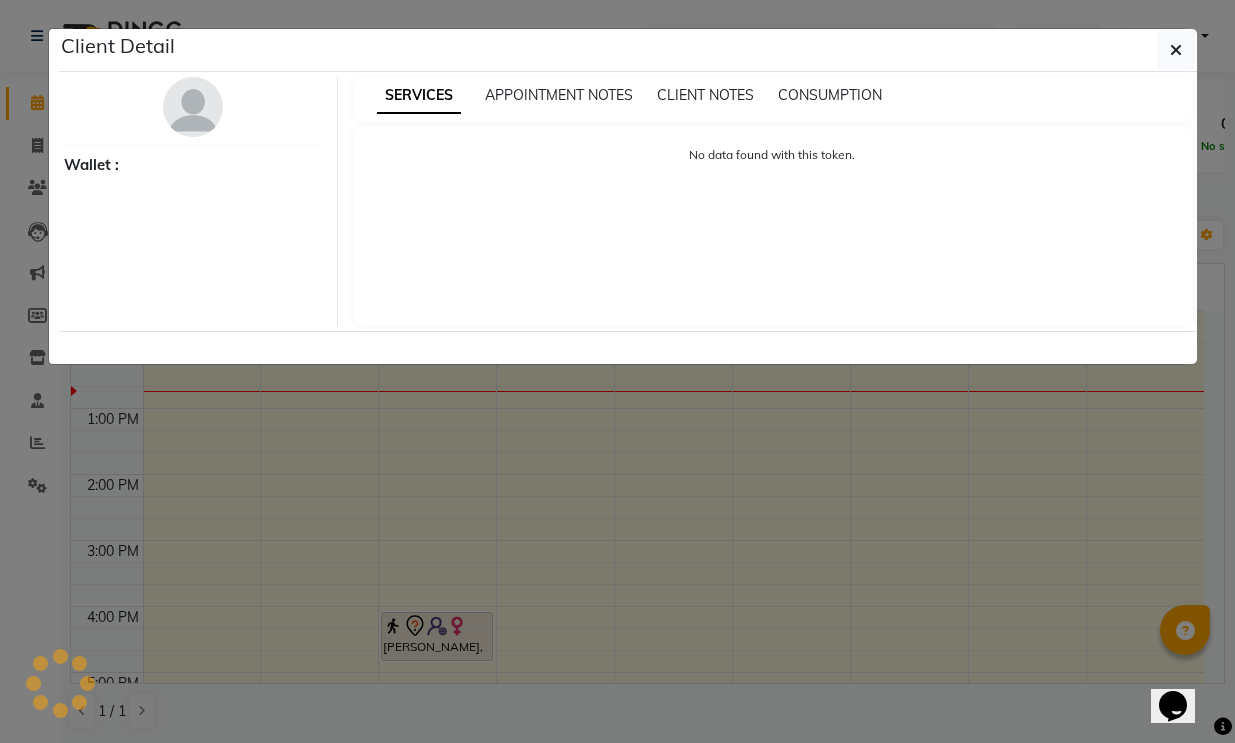 select on "7" 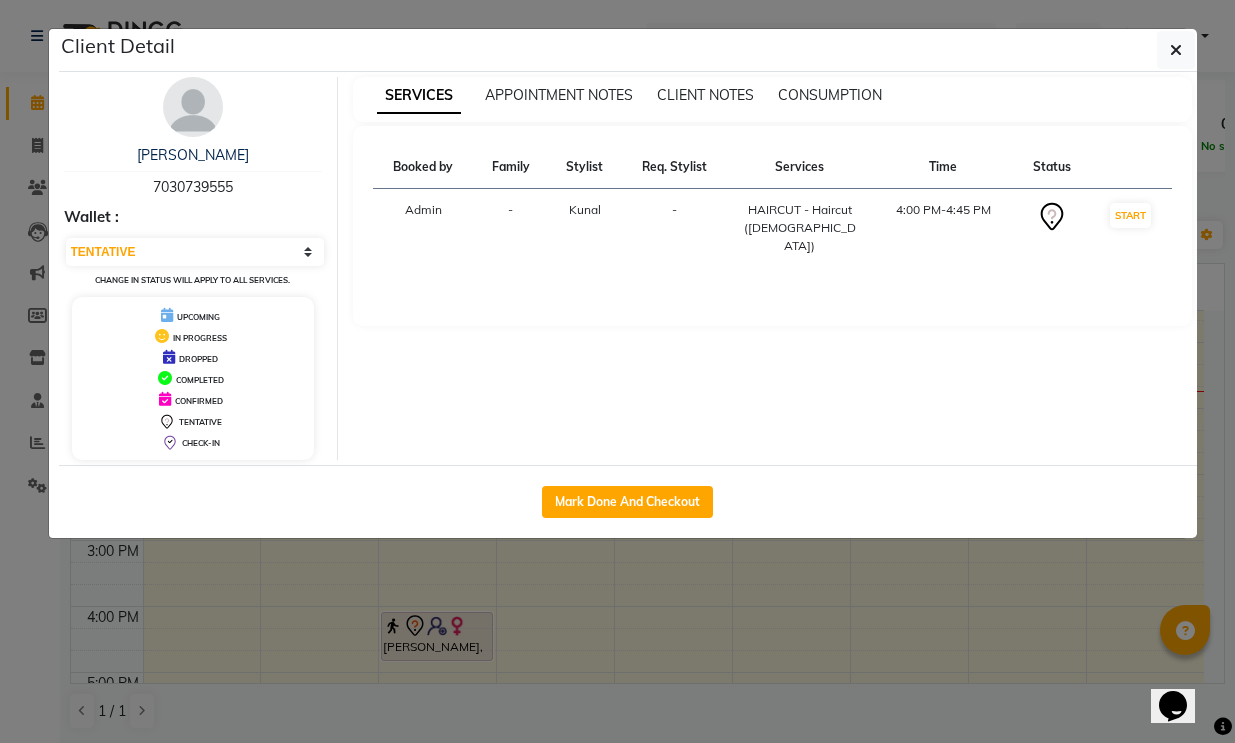 click on "Client Detail  hetal thakre   7030739555 Wallet : Select IN SERVICE CONFIRMED TENTATIVE CHECK IN MARK DONE DROPPED UPCOMING Change in status will apply to all services. UPCOMING IN PROGRESS DROPPED COMPLETED CONFIRMED TENTATIVE CHECK-IN SERVICES APPOINTMENT NOTES CLIENT NOTES CONSUMPTION Booked by Family Stylist Req. Stylist Services Time Status  Admin  - Kunal -  HAIRCUT - Haircut (female)   4:00 PM-4:45 PM   START   Mark Done And Checkout" 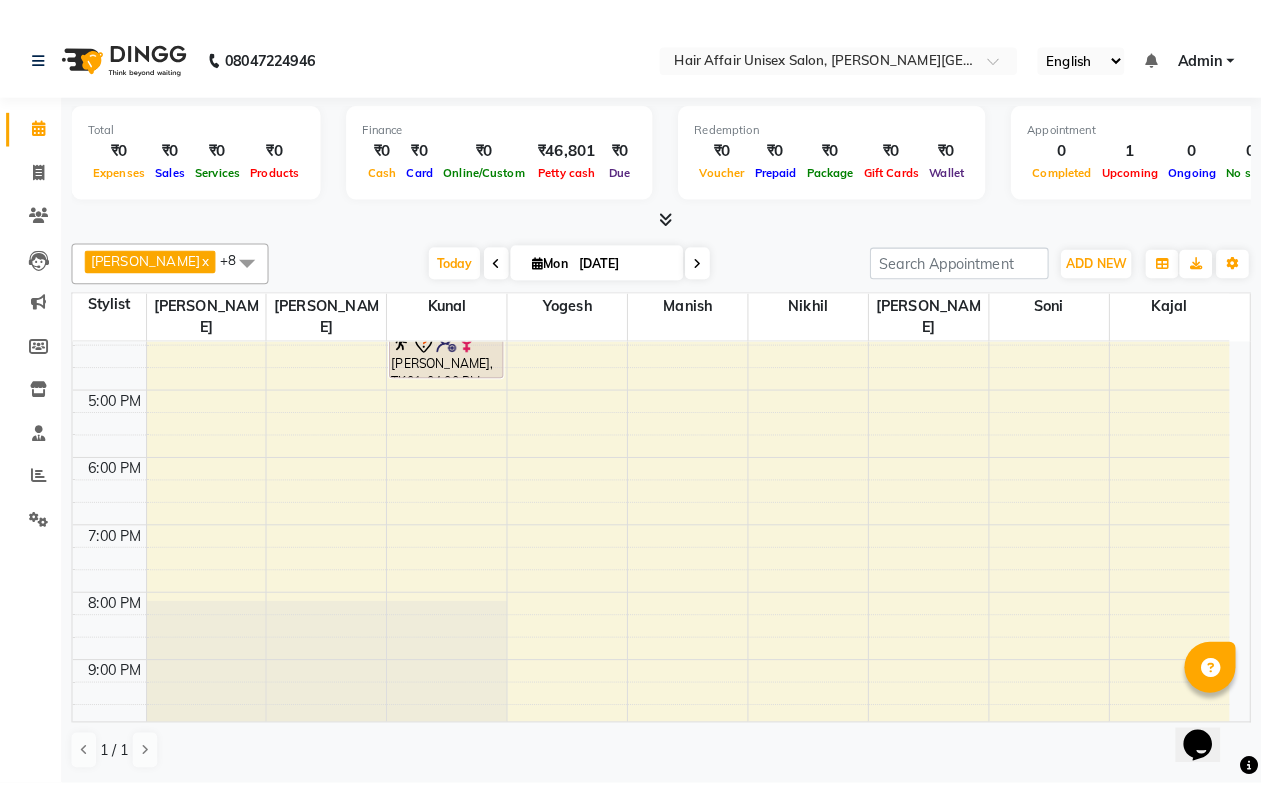 scroll, scrollTop: 607, scrollLeft: 0, axis: vertical 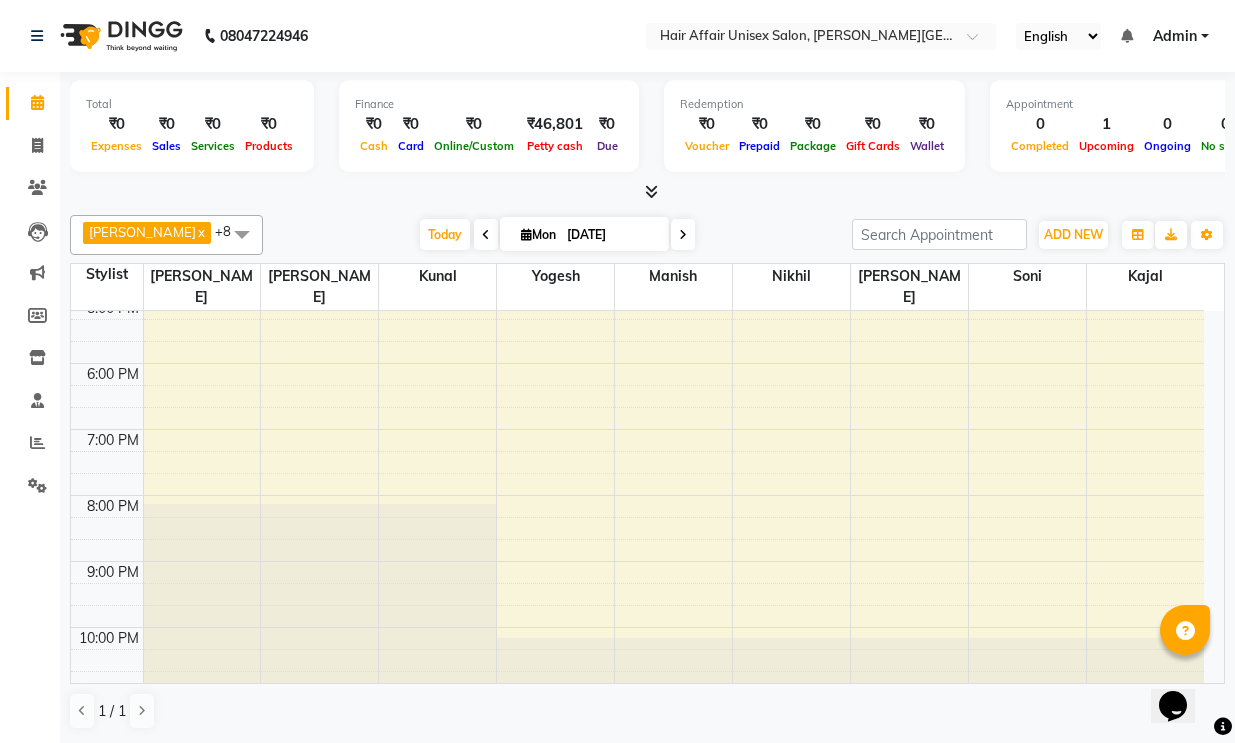 drag, startPoint x: 798, startPoint y: 618, endPoint x: 723, endPoint y: 795, distance: 192.23424 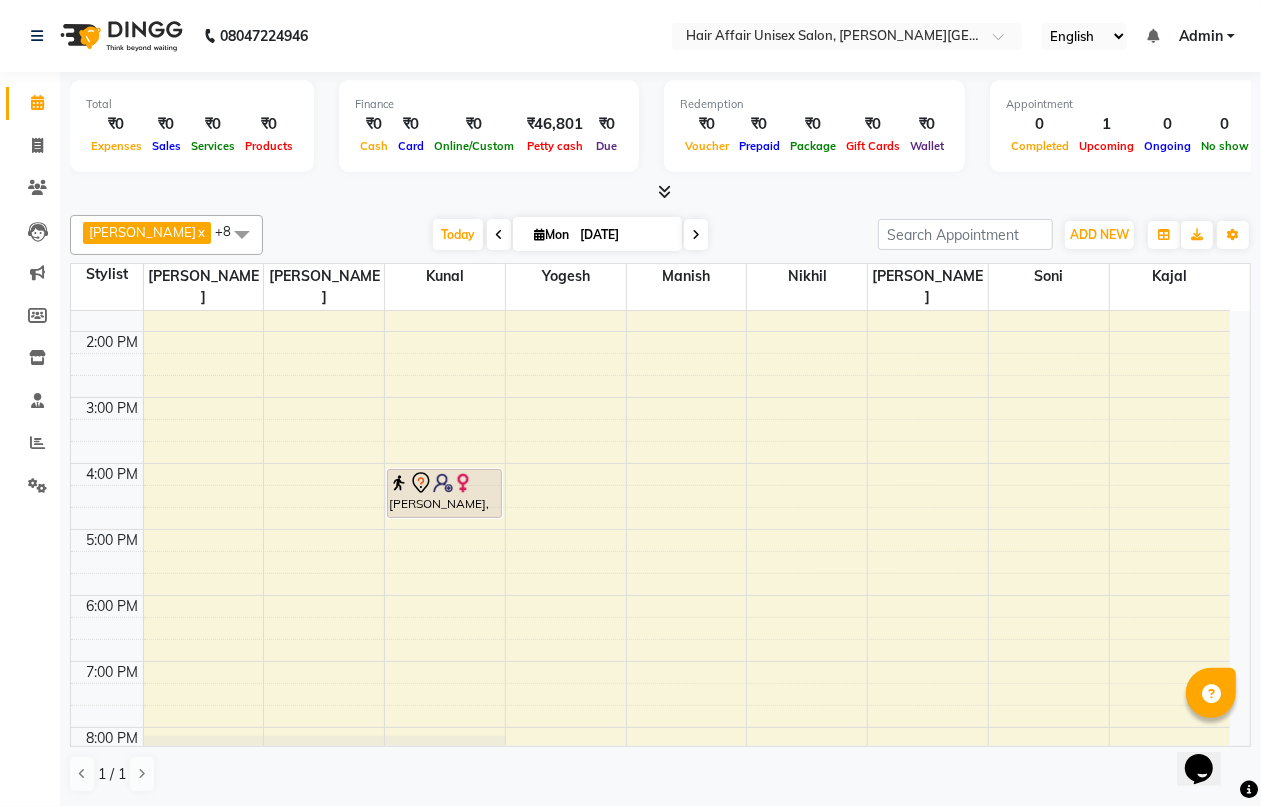 scroll, scrollTop: 0, scrollLeft: 0, axis: both 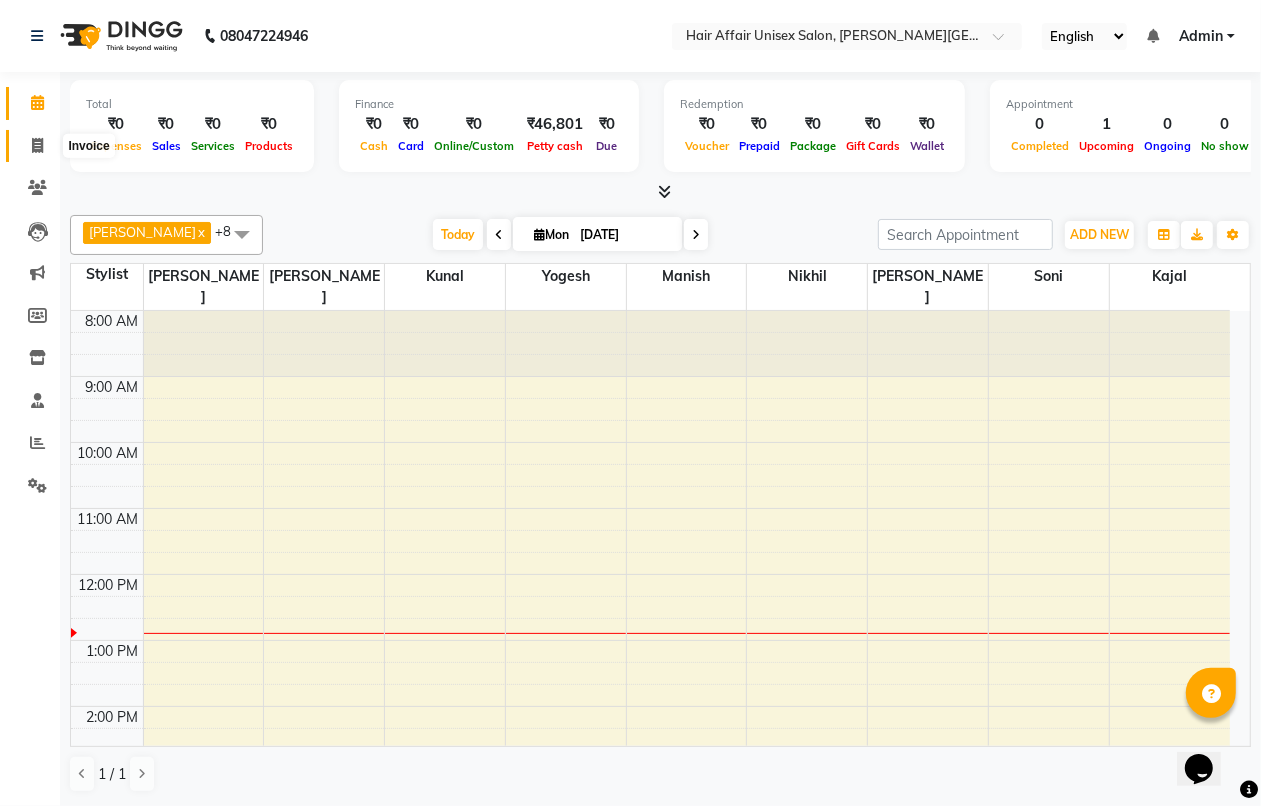 click 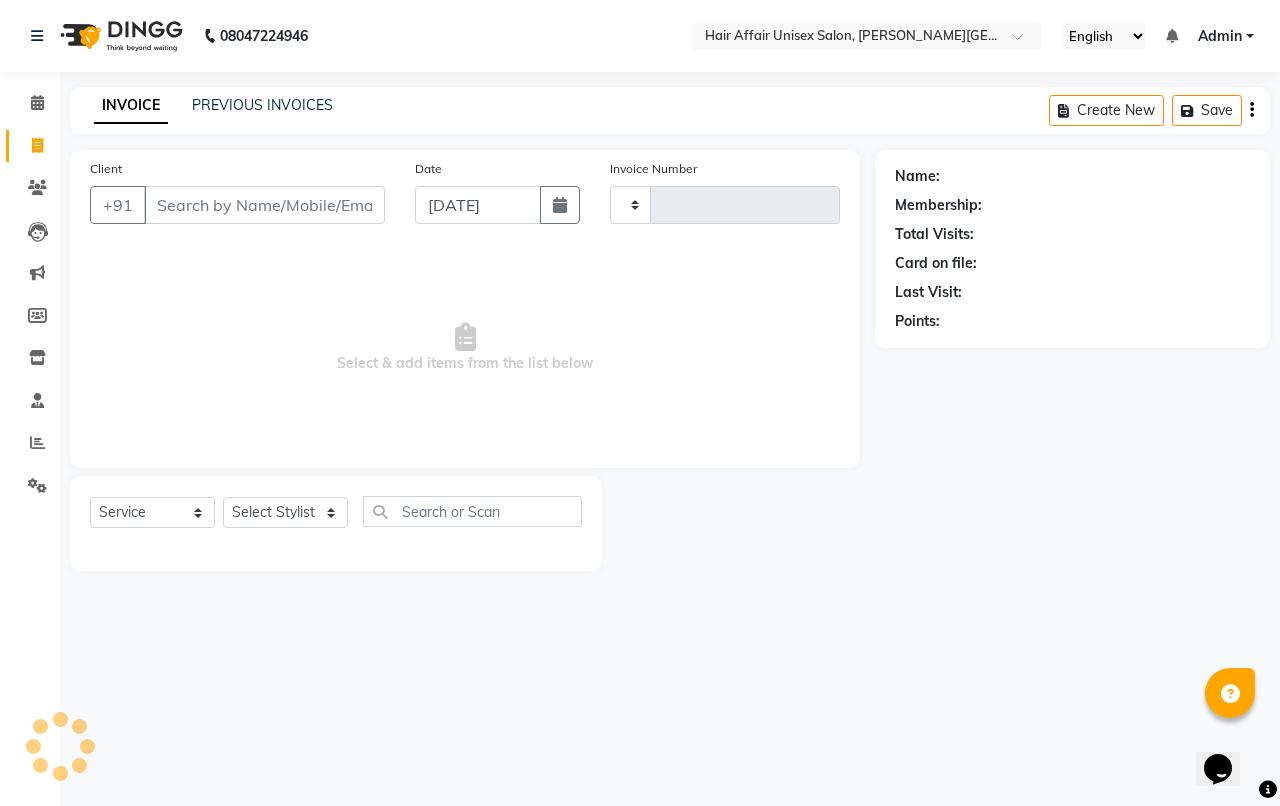 type on "1258" 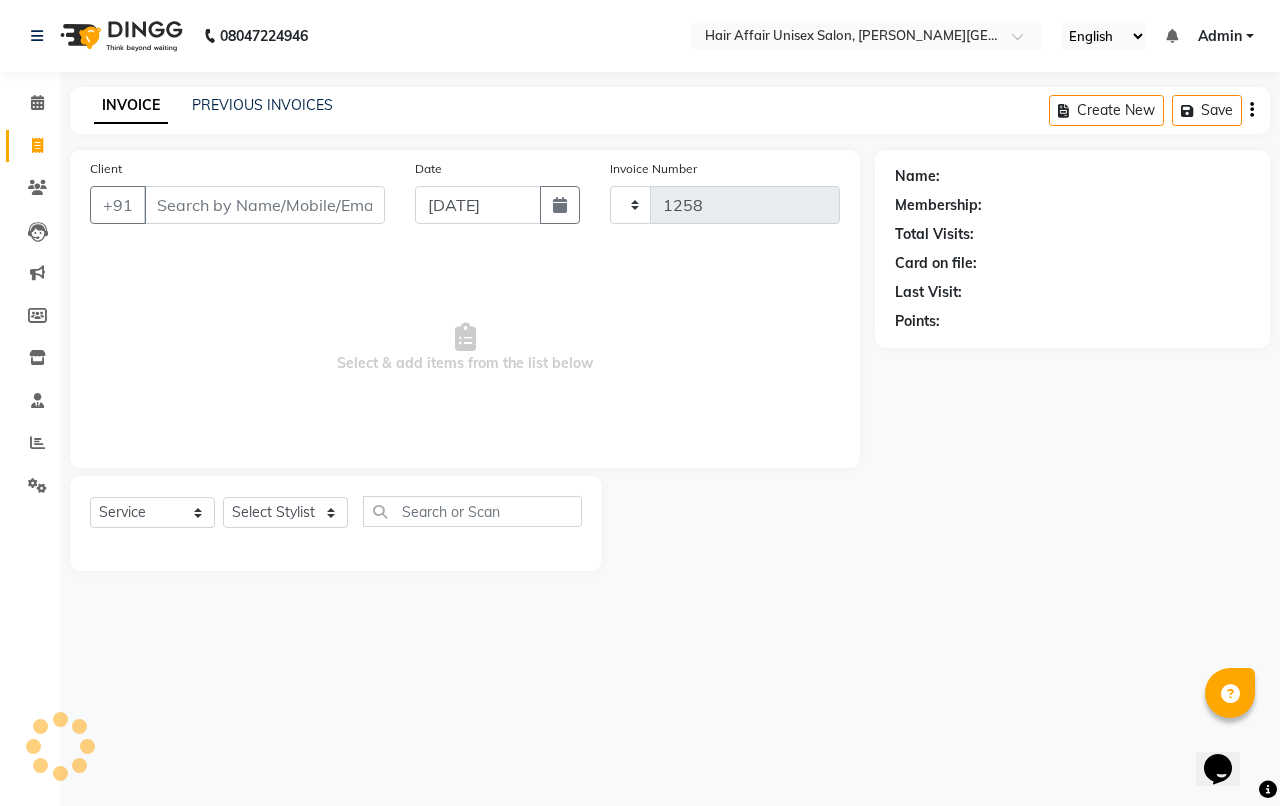 select on "6225" 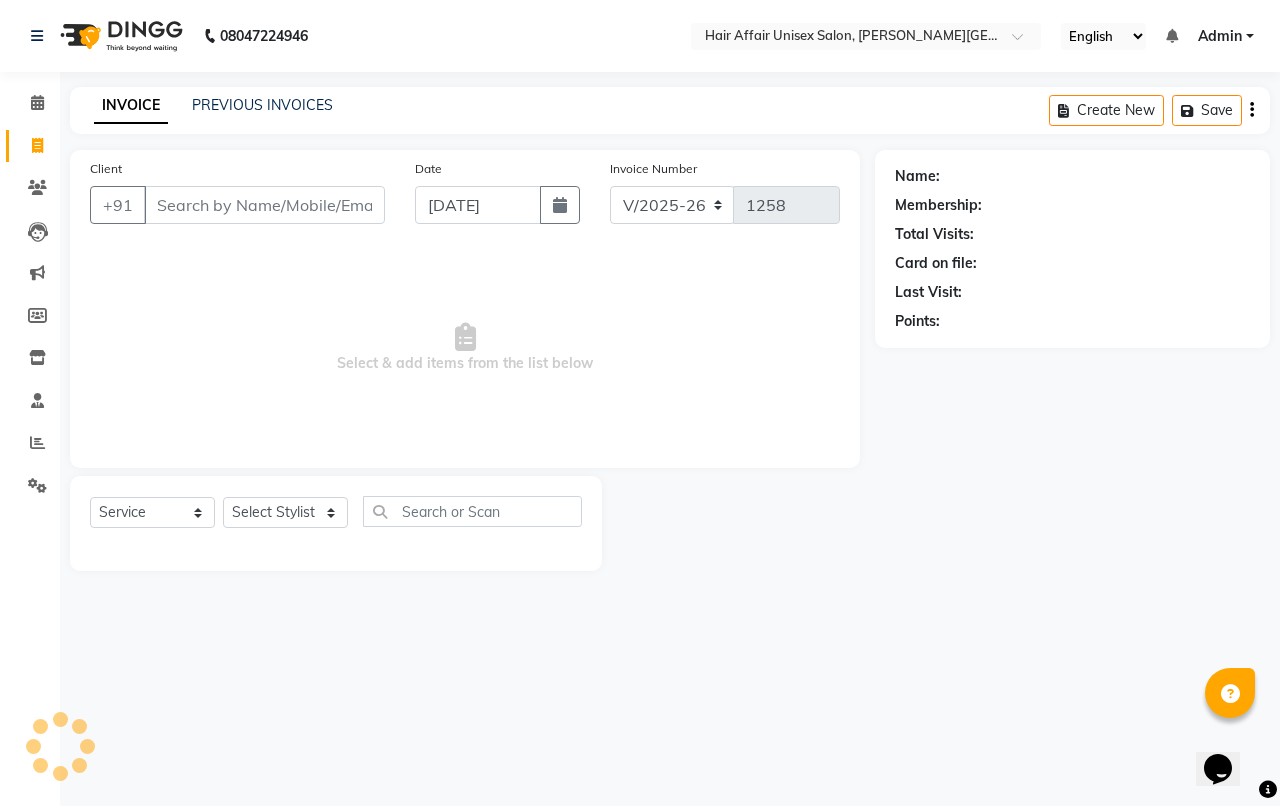click on "Client" at bounding box center [264, 205] 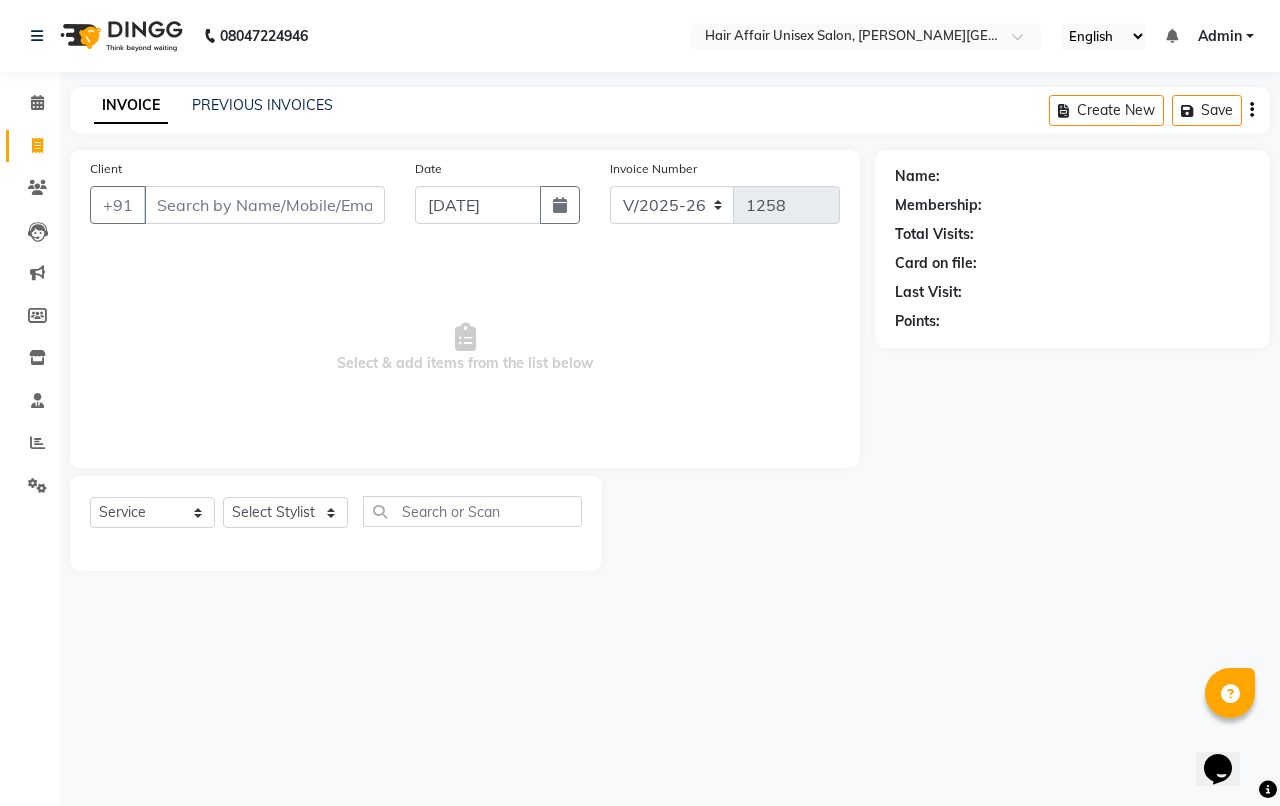 click on "Select & add items from the list below" at bounding box center [465, 348] 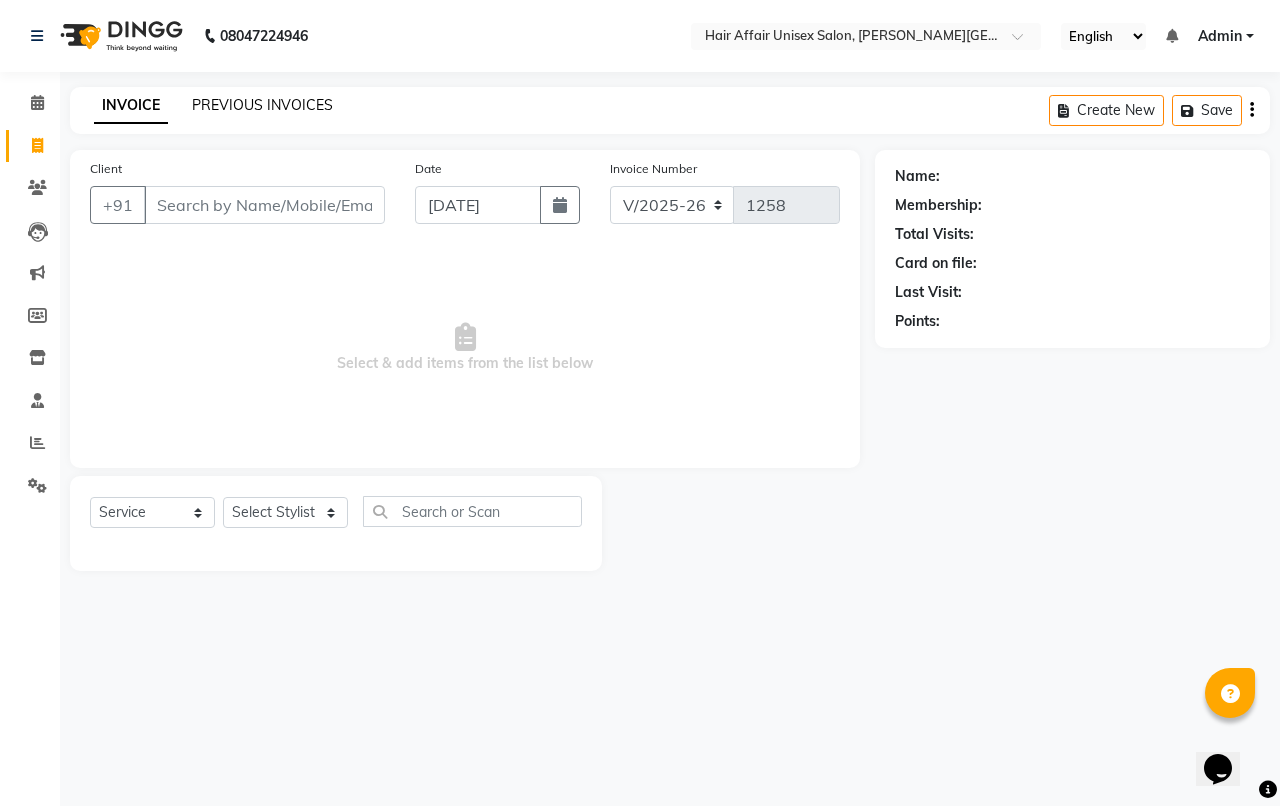 click on "PREVIOUS INVOICES" 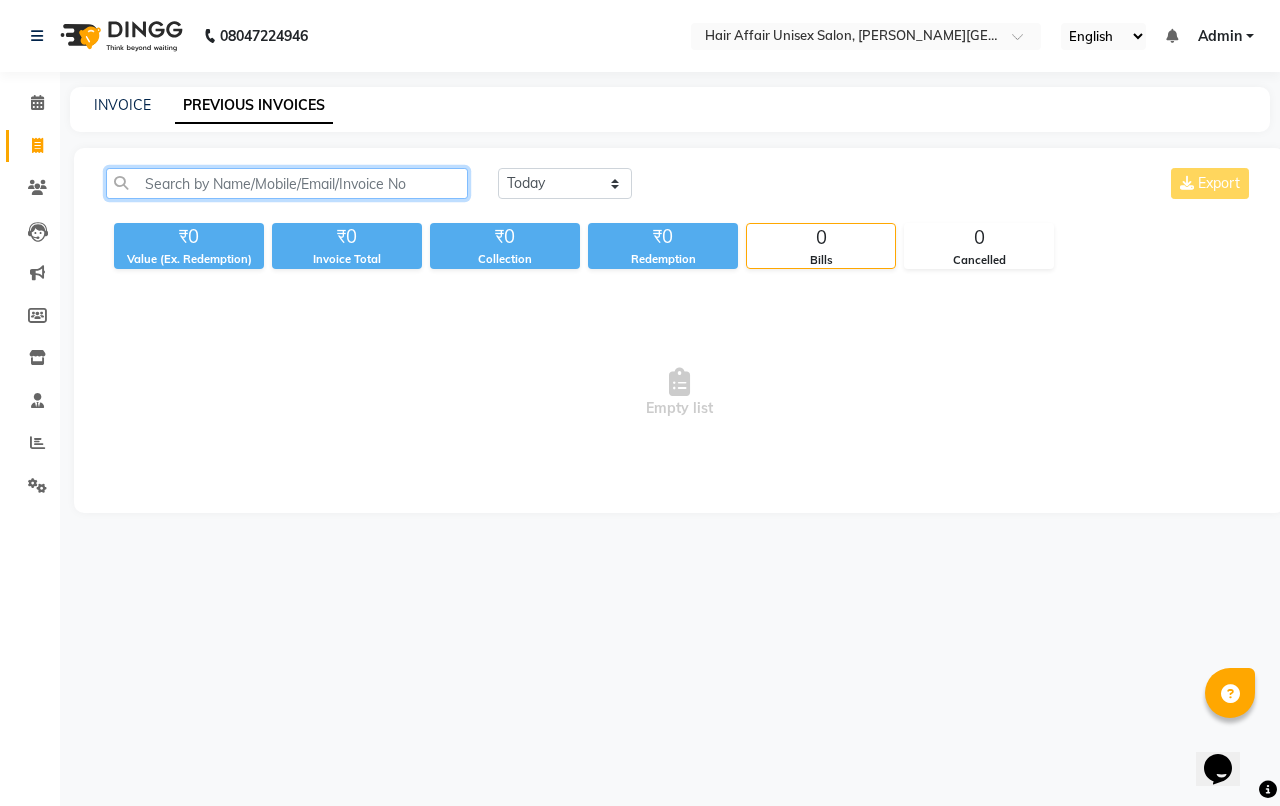 click 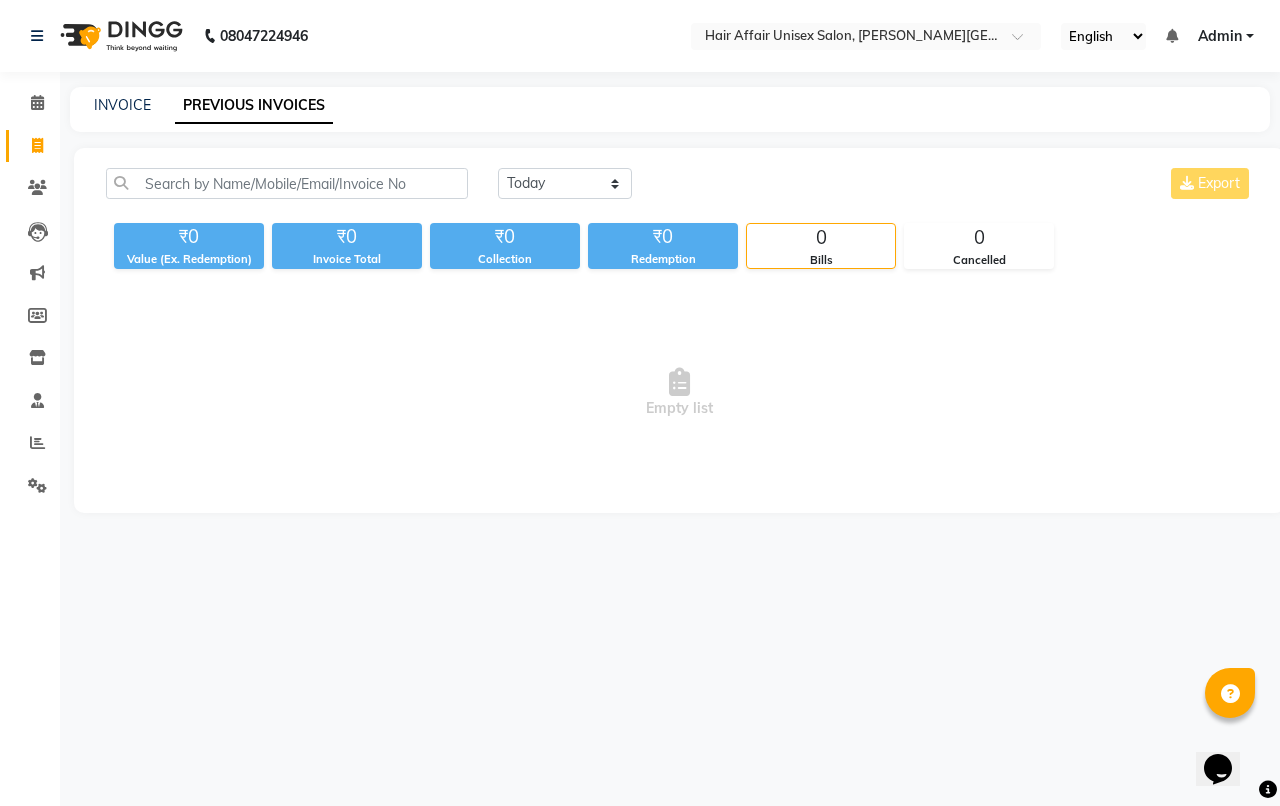 click on "INVOICE PREVIOUS INVOICES" 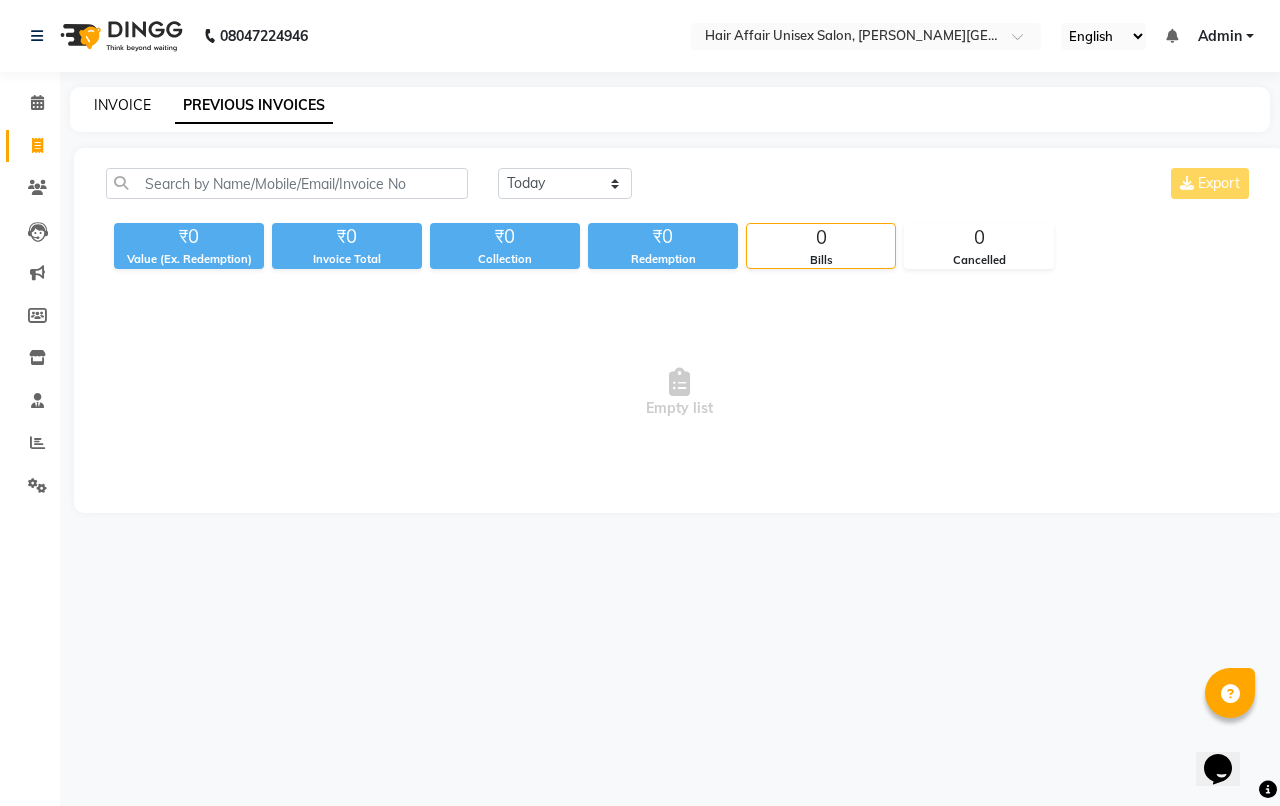 click on "INVOICE" 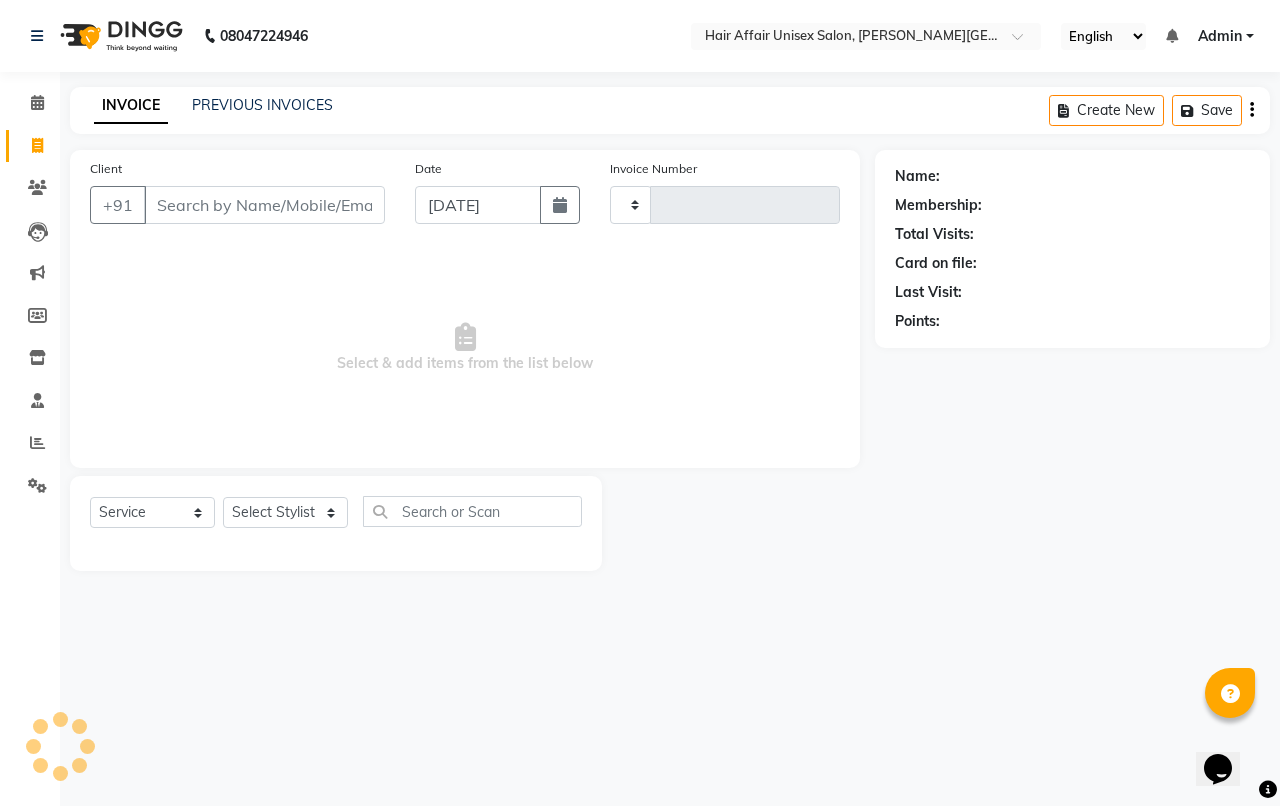 type on "1258" 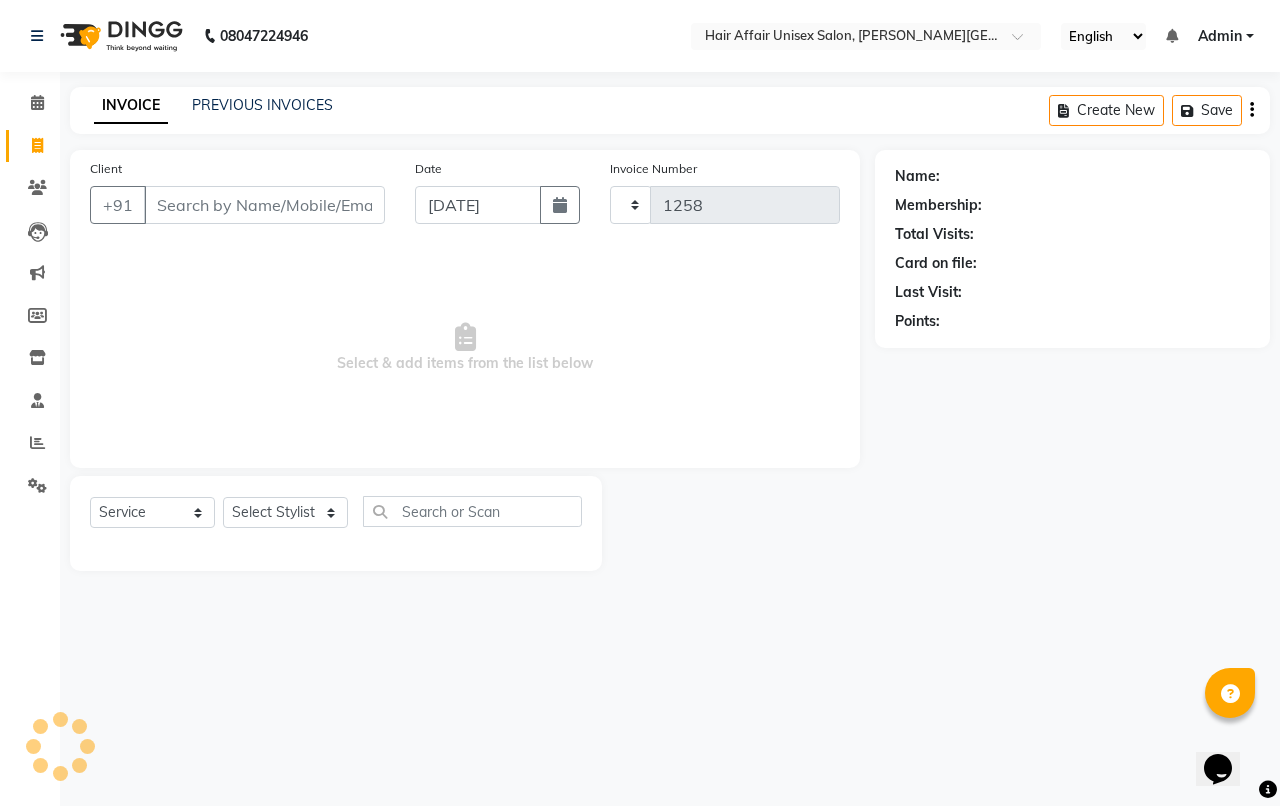 select on "6225" 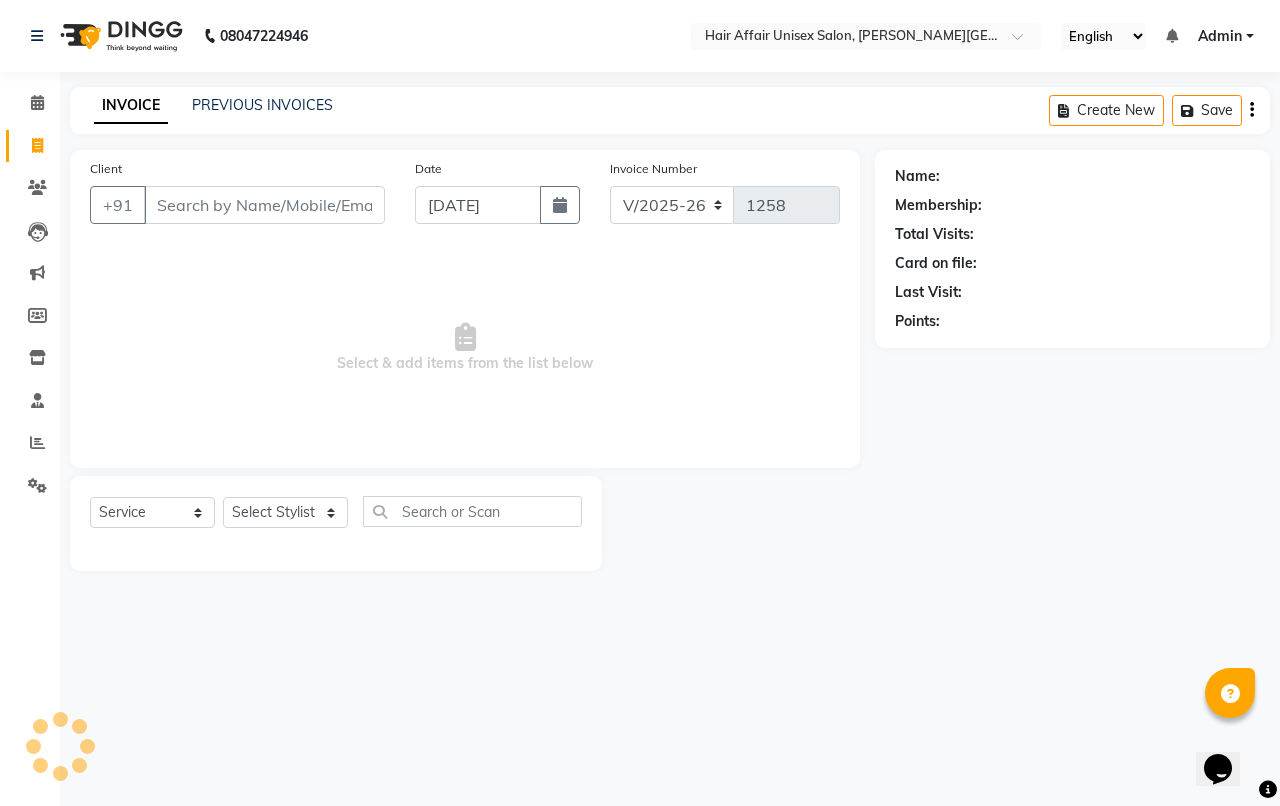 click on "Client" at bounding box center [264, 205] 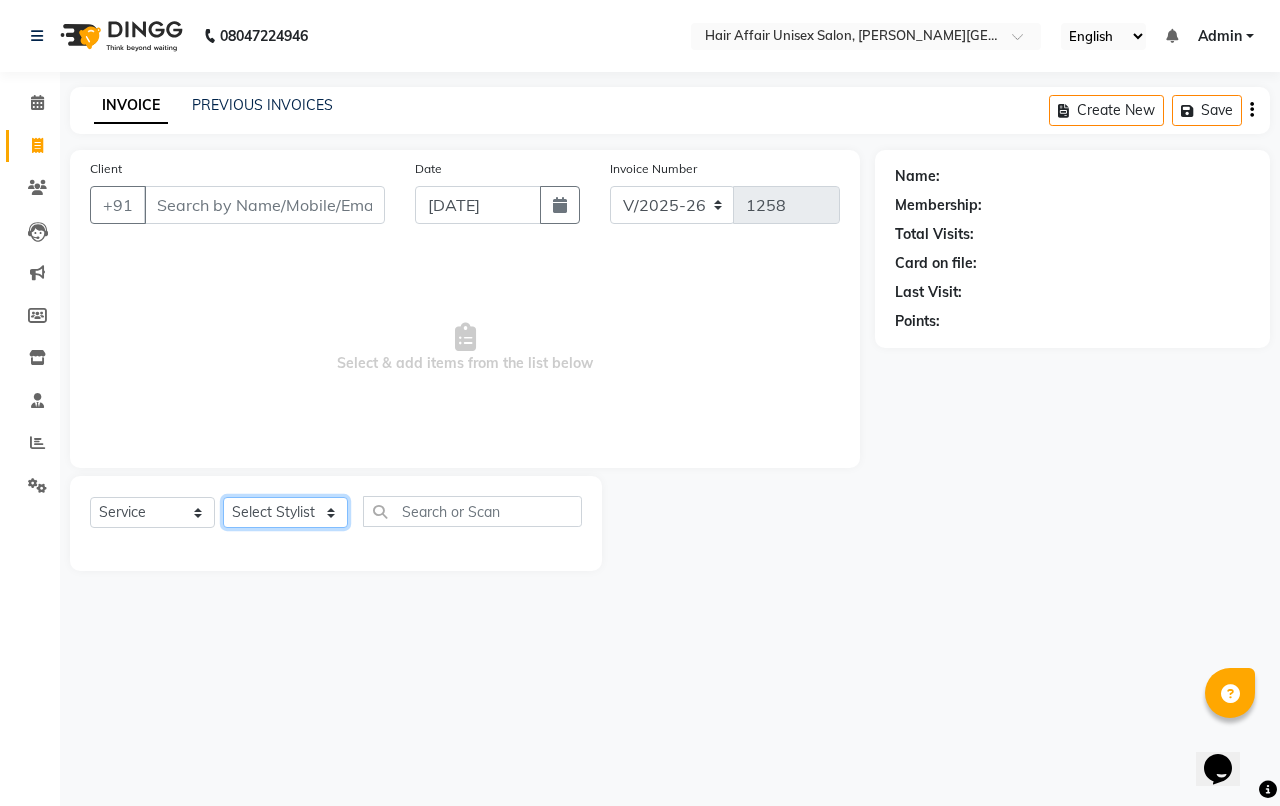 click on "Select Stylist Anand harpal kajal Kunal Manish Nikhil soni Sweta Vihan yogesh" 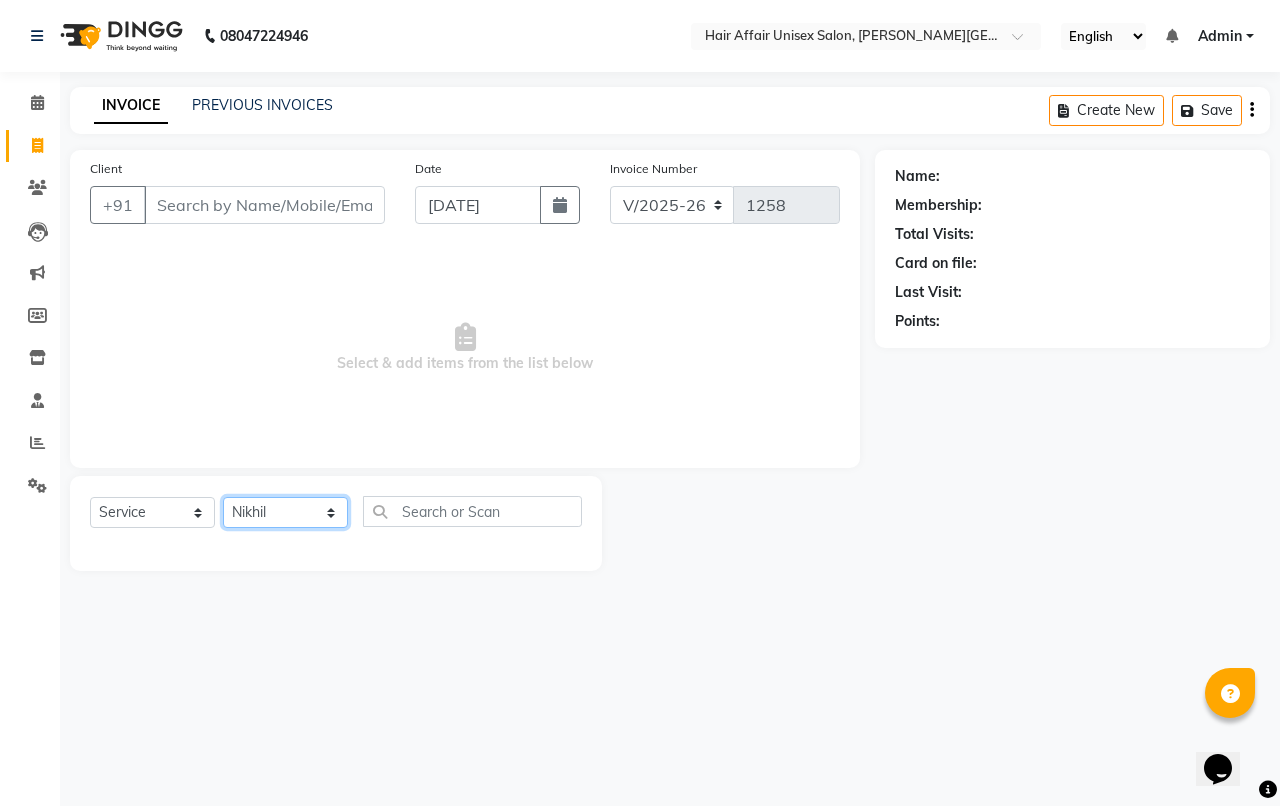 click on "Select Stylist Anand harpal kajal Kunal Manish Nikhil soni Sweta Vihan yogesh" 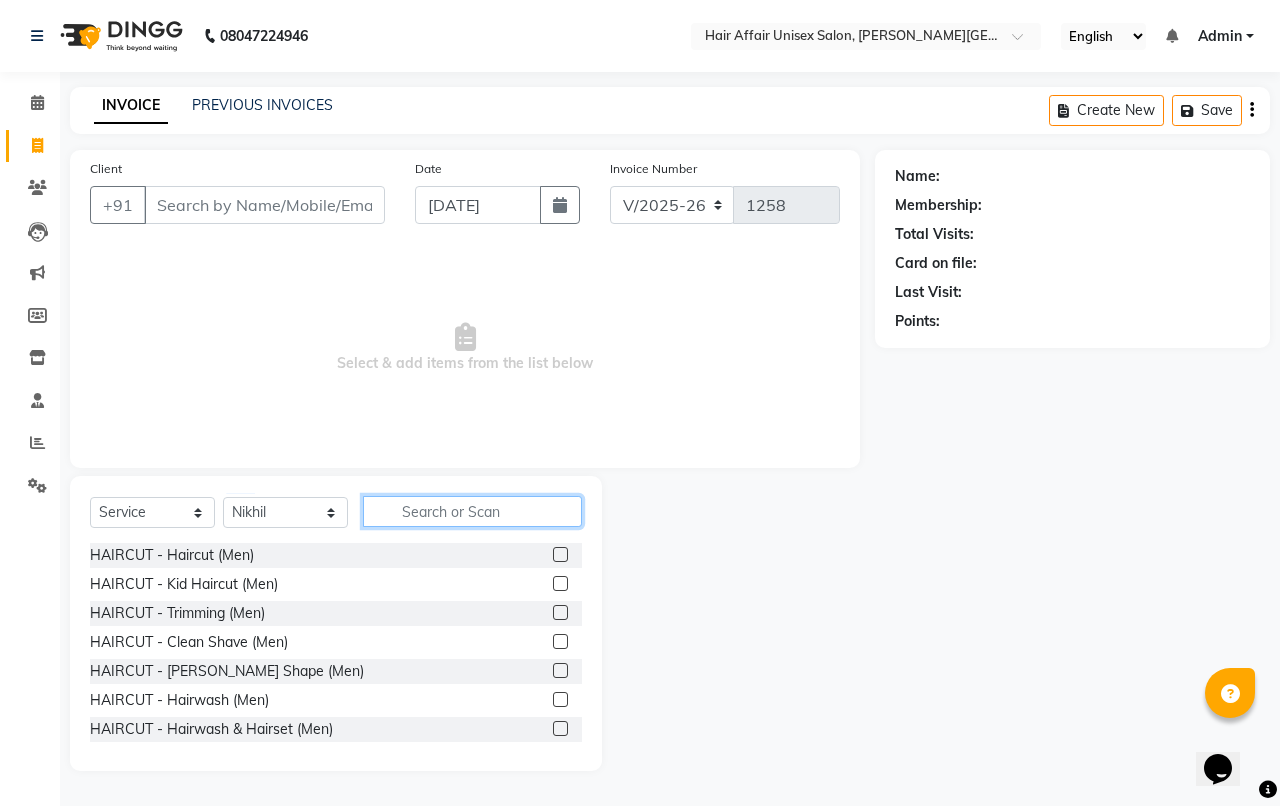click 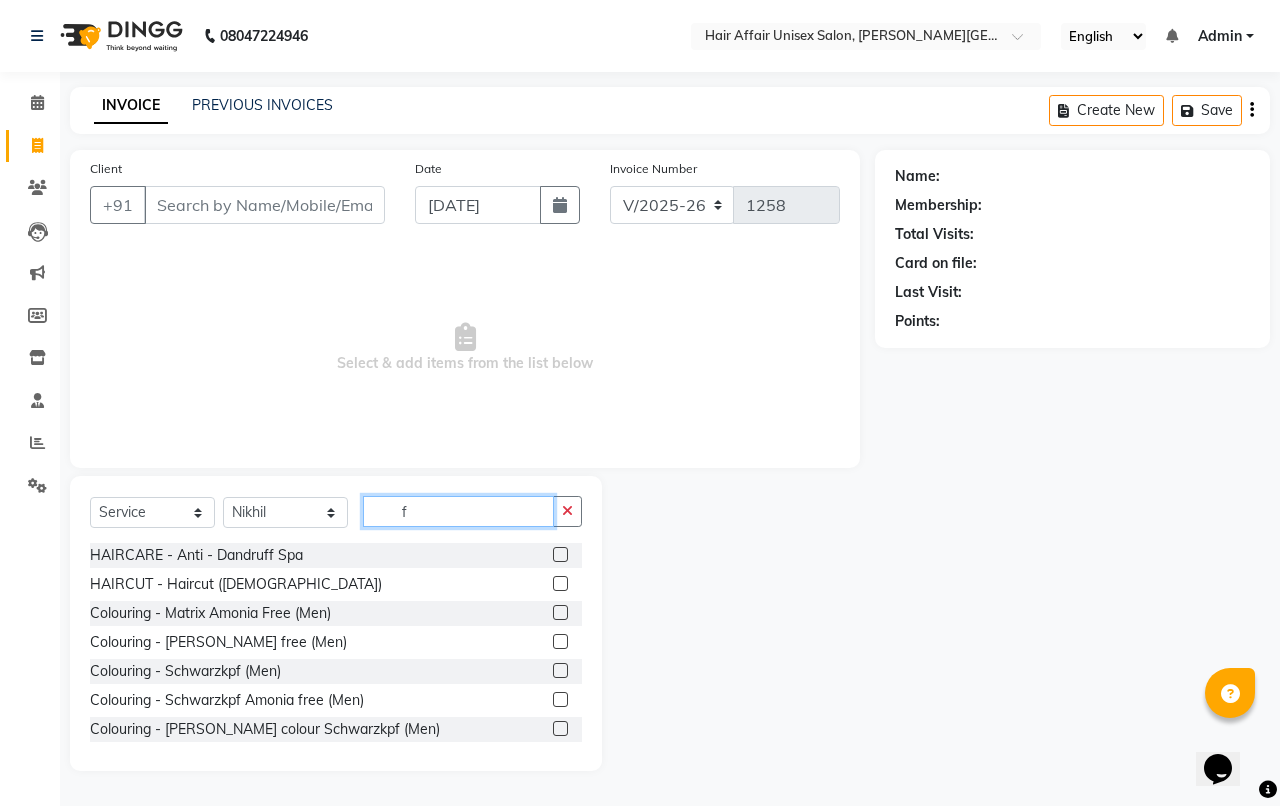 type on "f" 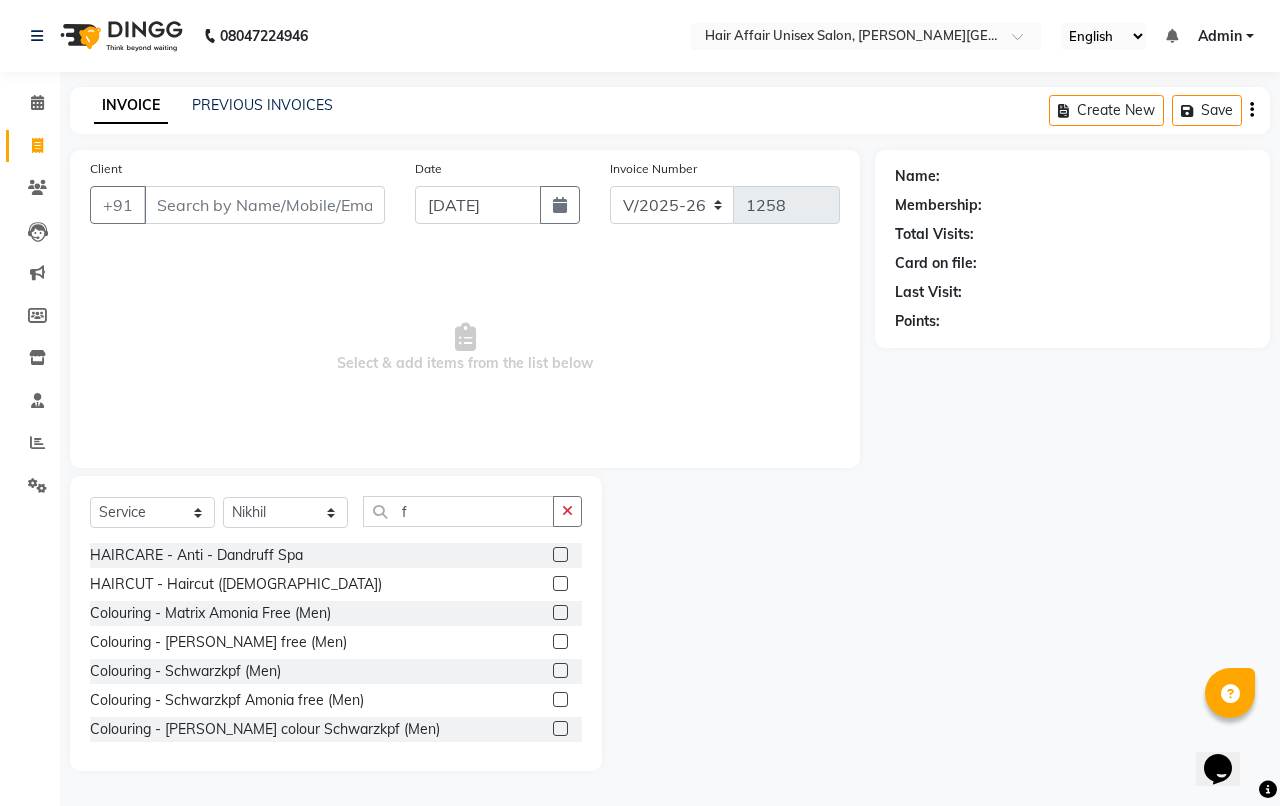 click 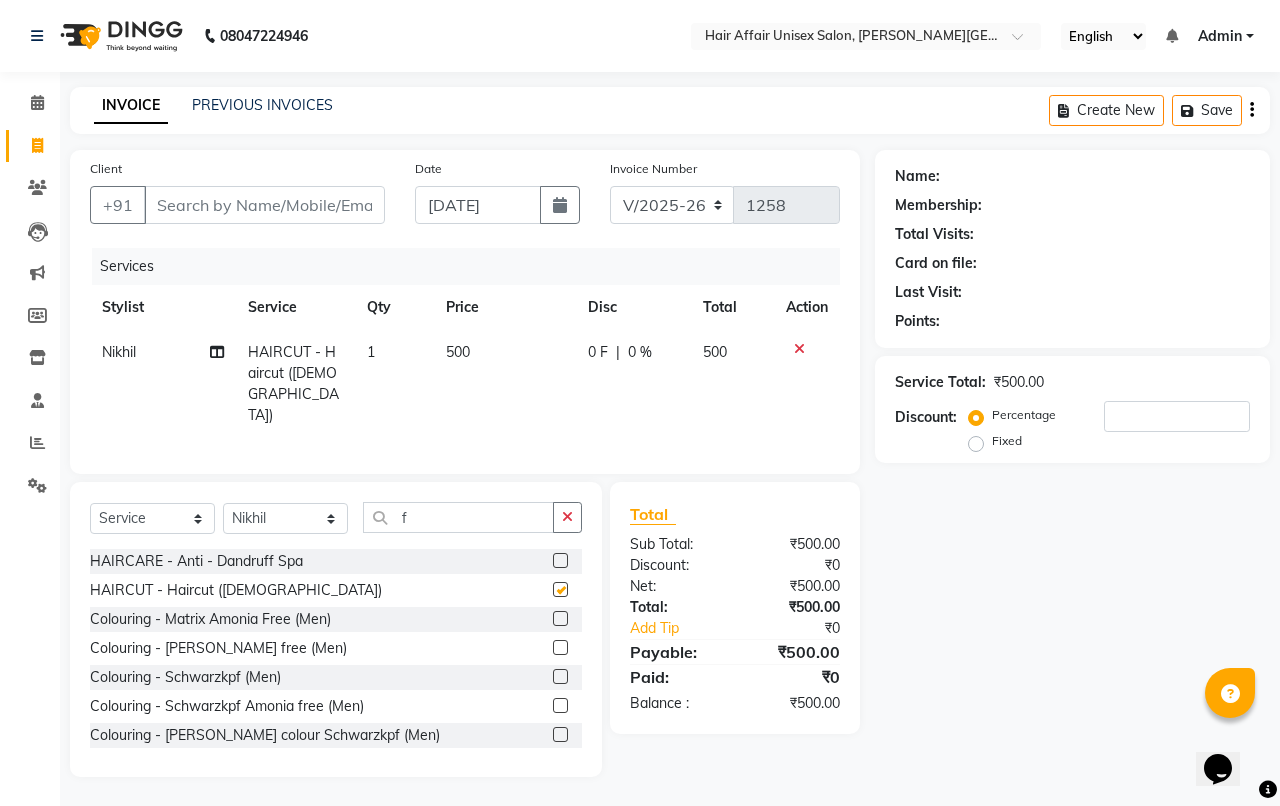 checkbox on "false" 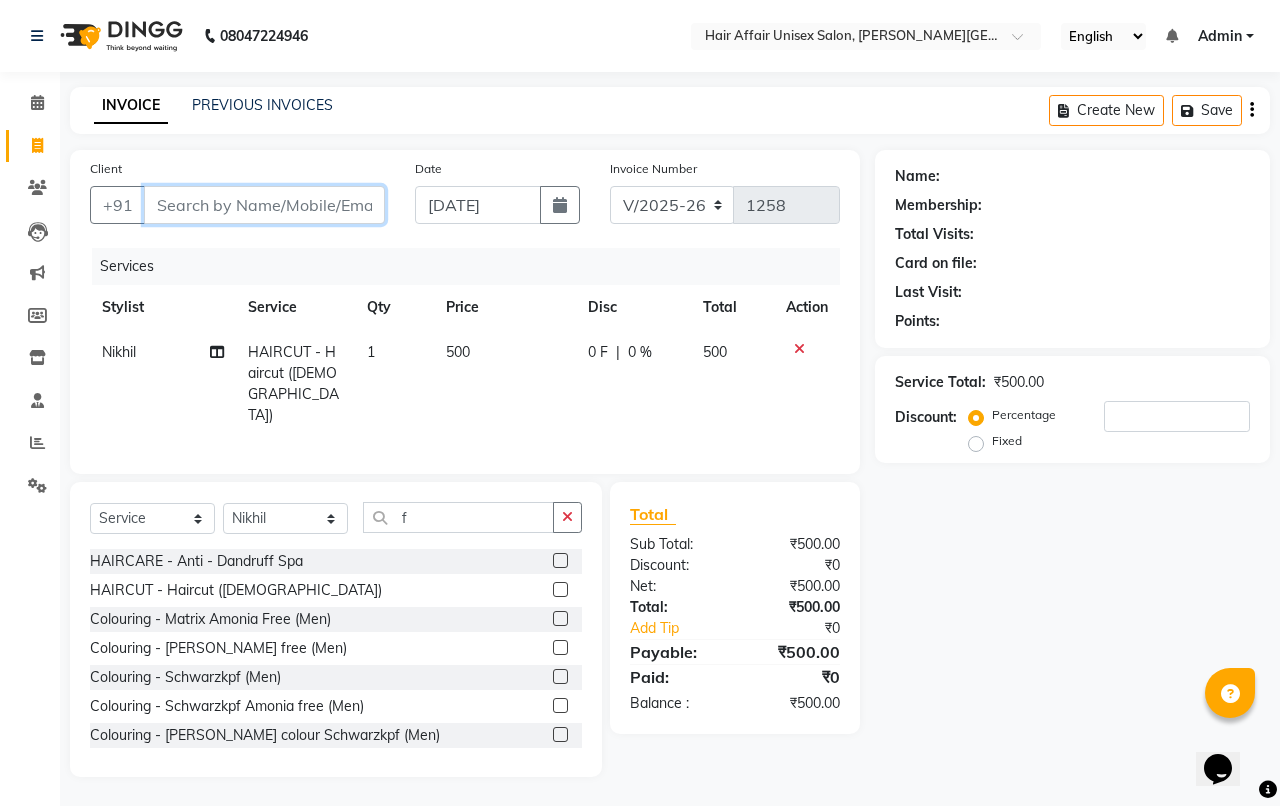 click on "Client" at bounding box center [264, 205] 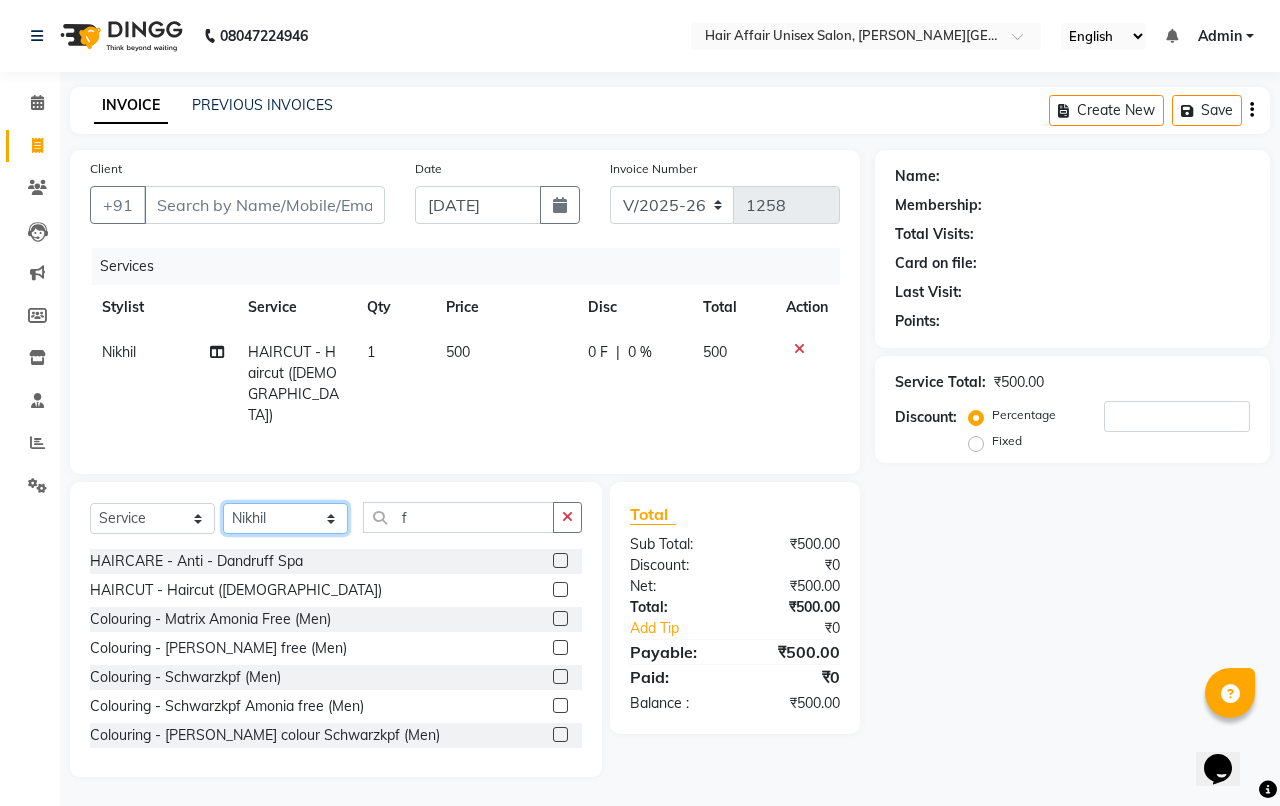 click on "Select Stylist Anand harpal kajal Kunal Manish Nikhil soni Sweta Vihan yogesh" 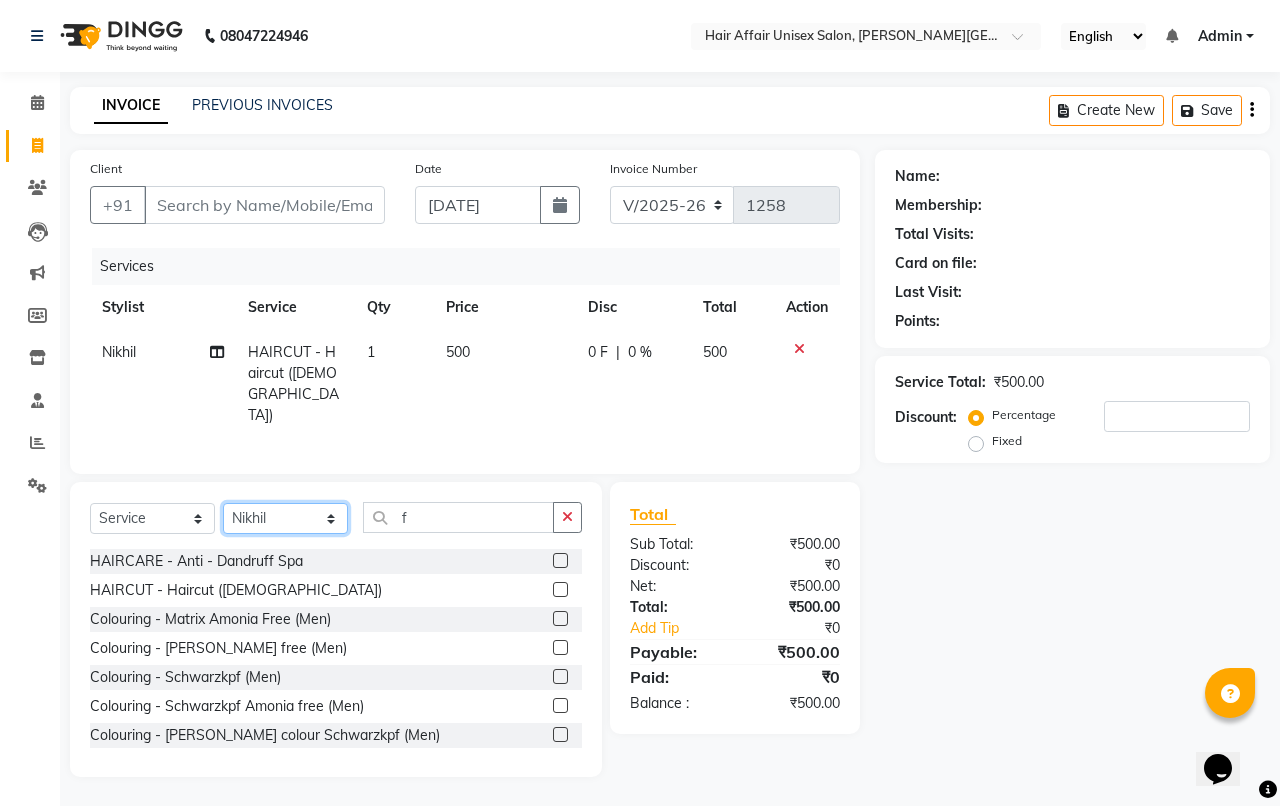 select on "66024" 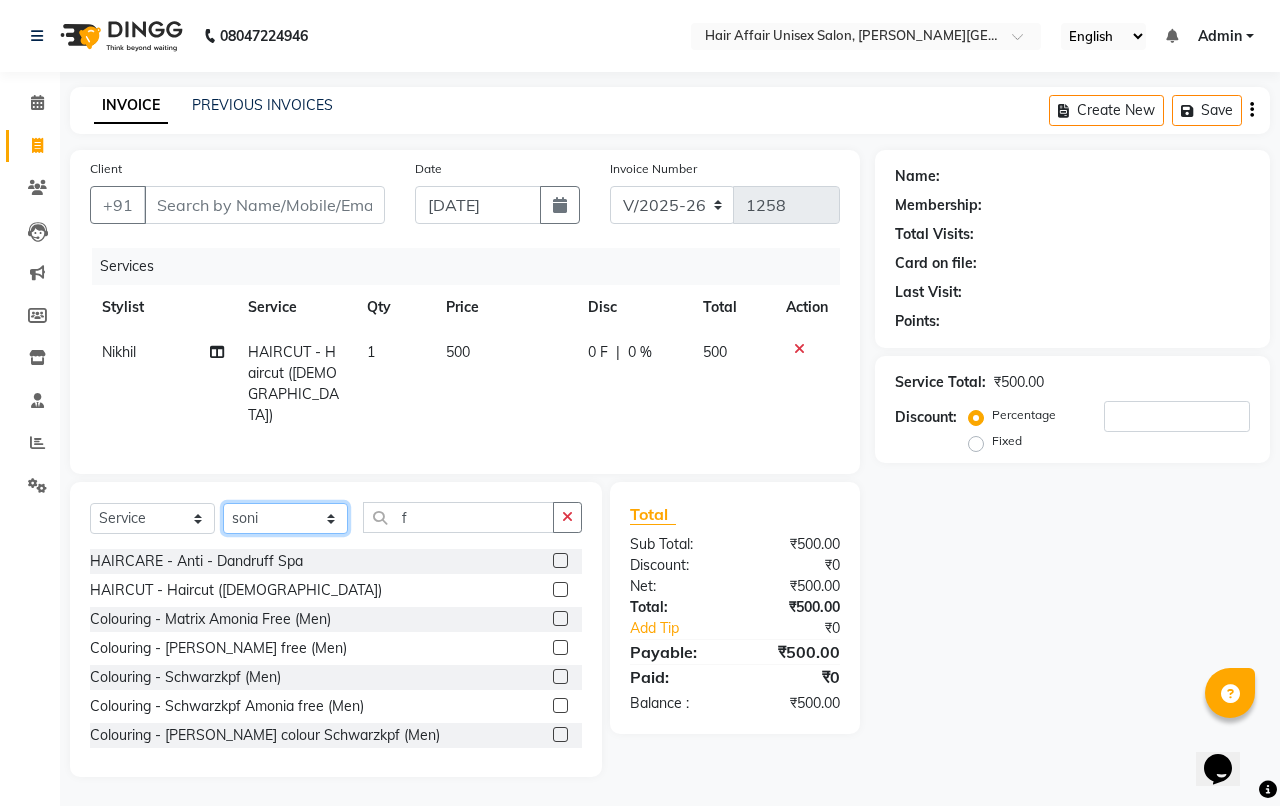click on "Select Stylist Anand harpal kajal Kunal Manish Nikhil soni Sweta Vihan yogesh" 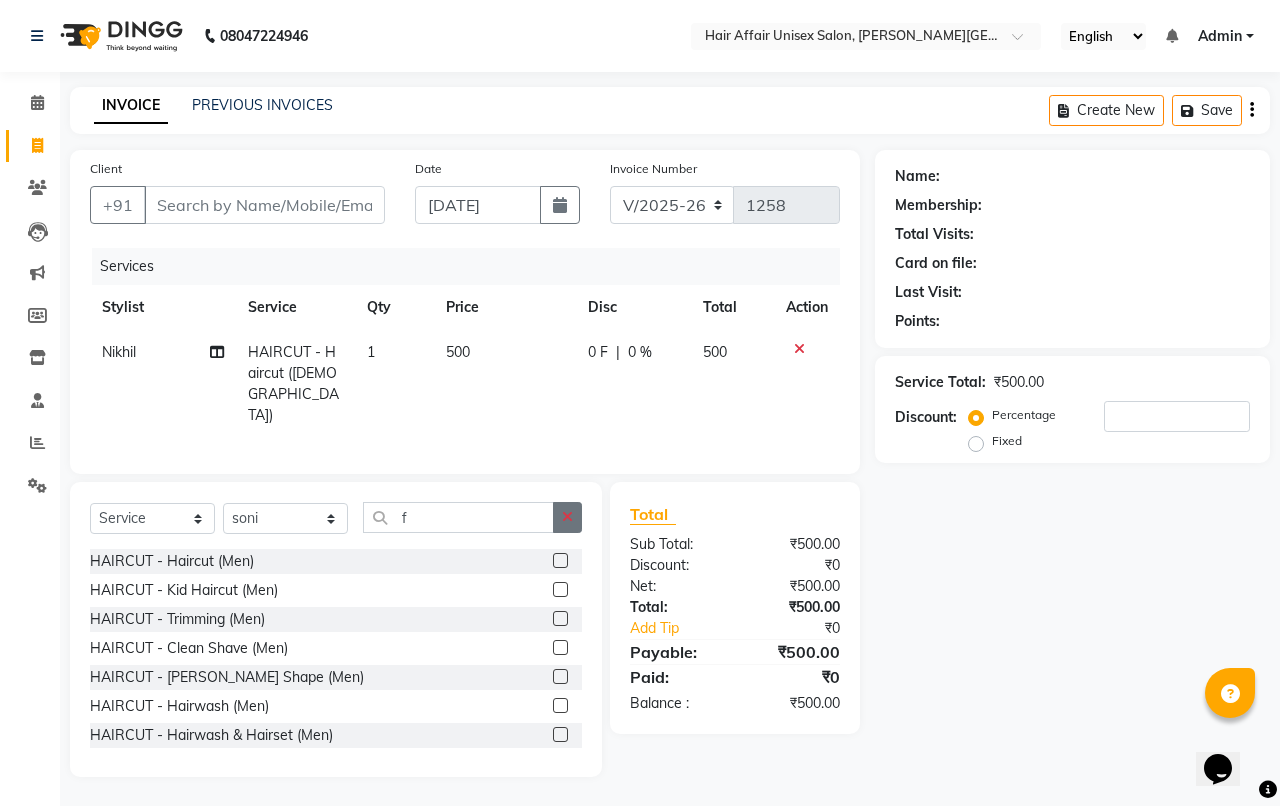 click 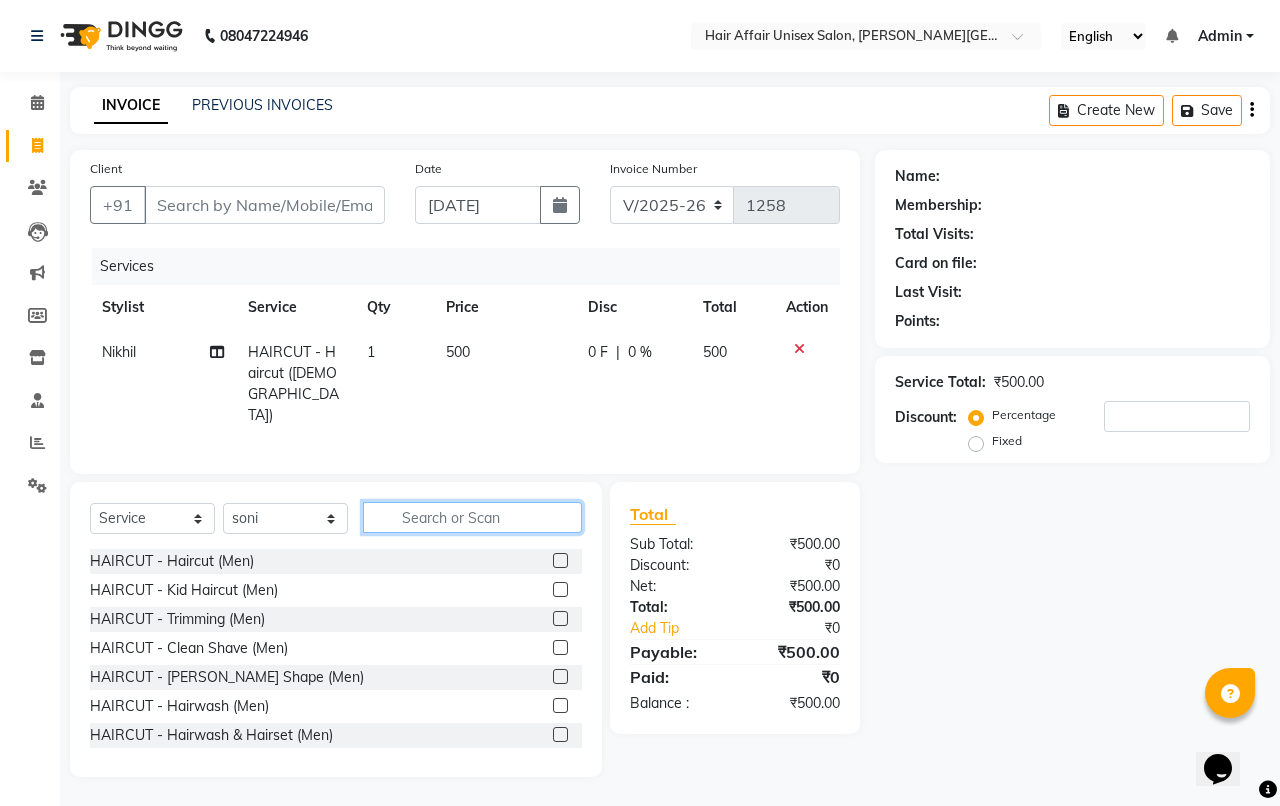 click 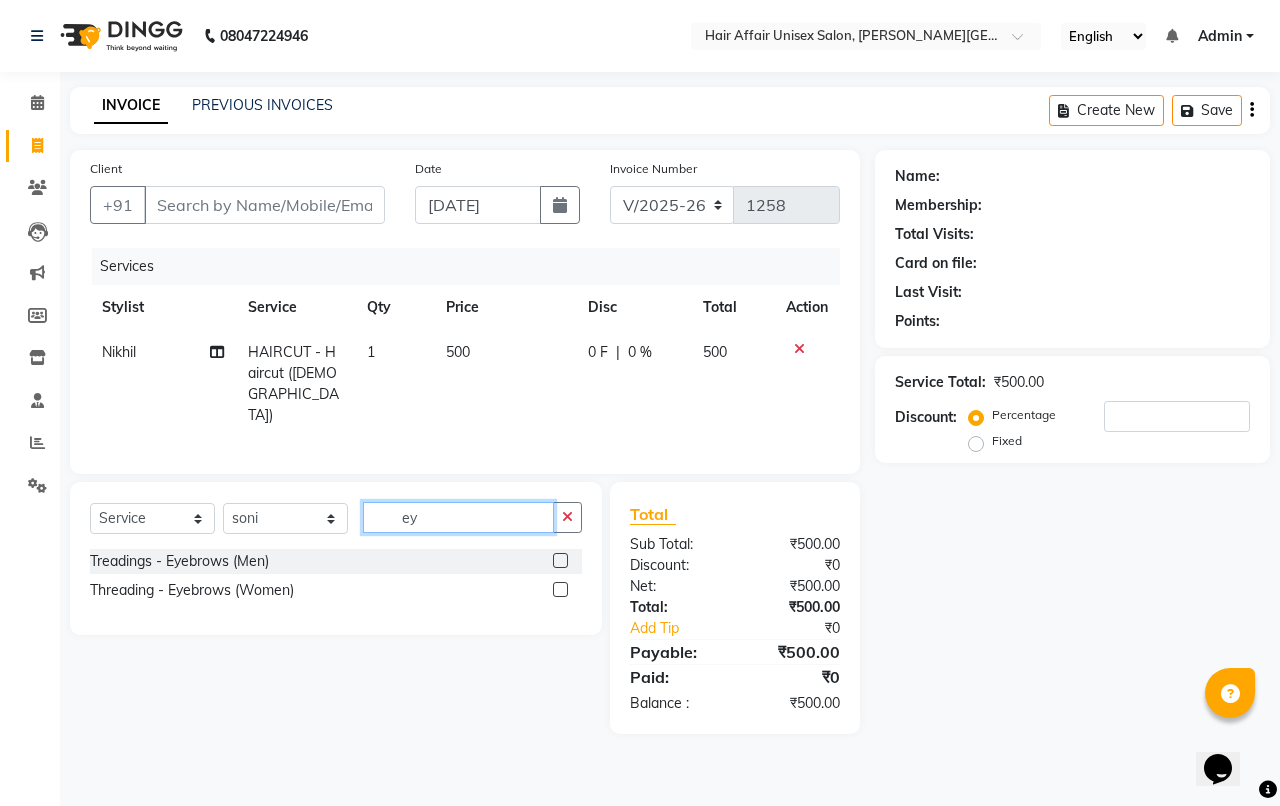 type on "ey" 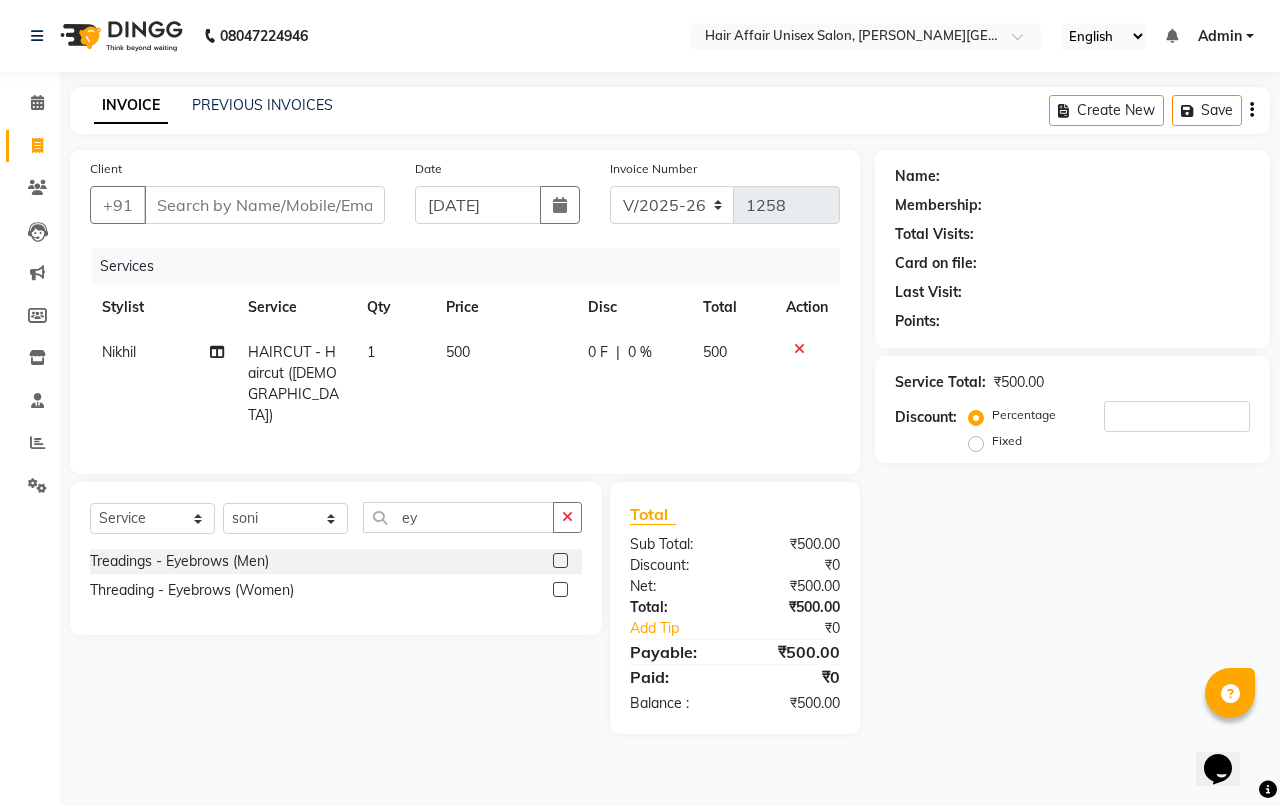click 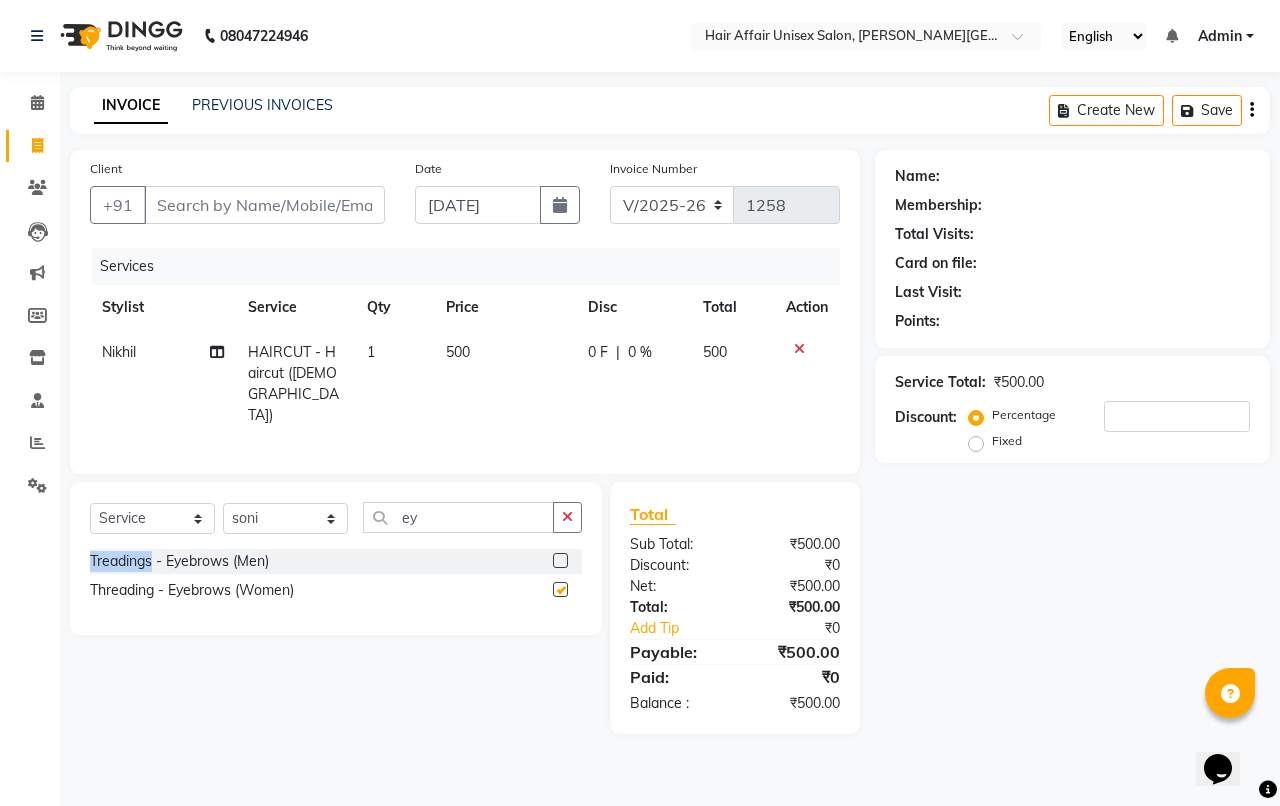 click on "Select  Service  Product  Membership  Package Voucher Prepaid Gift Card  Select Stylist Anand harpal kajal Kunal Manish Nikhil soni Sweta Vihan yogesh  ey Treadings - Eyebrows  (Men)  Threading - Eyebrows  (Women)" 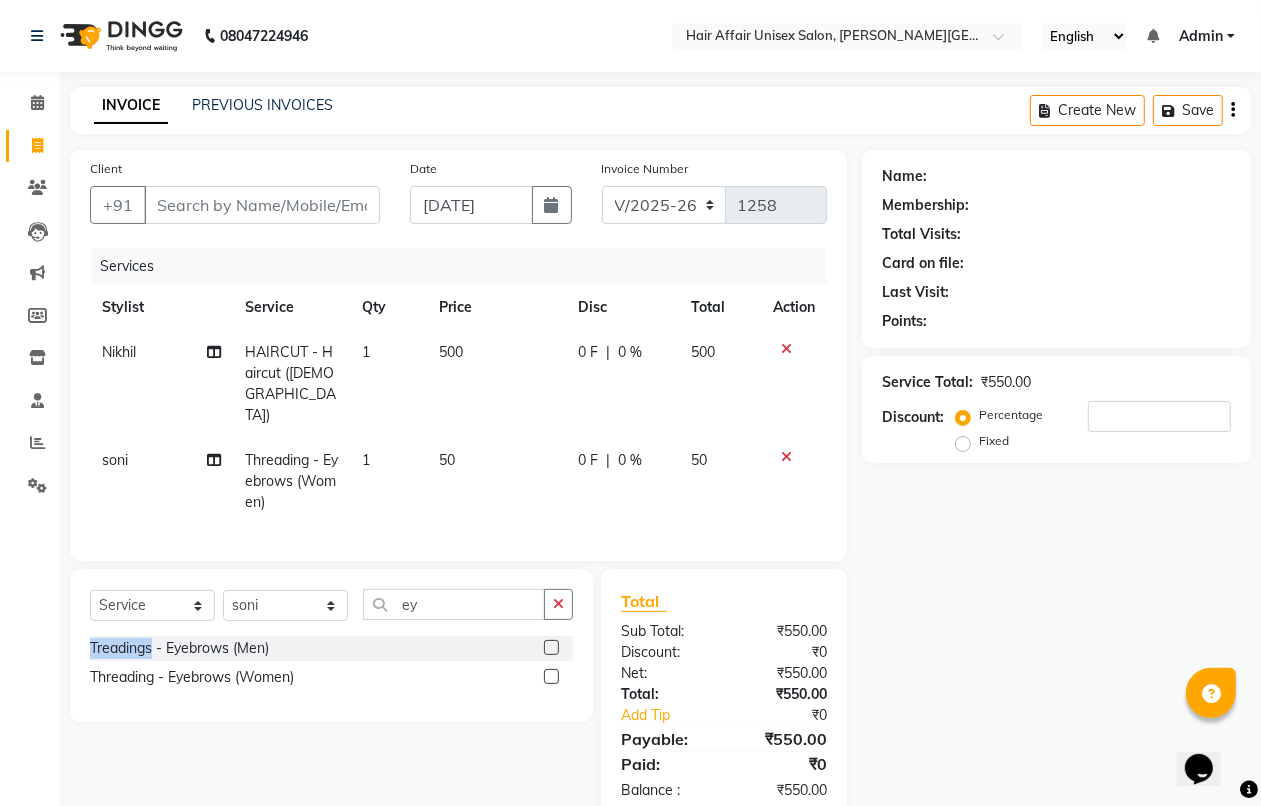 checkbox on "false" 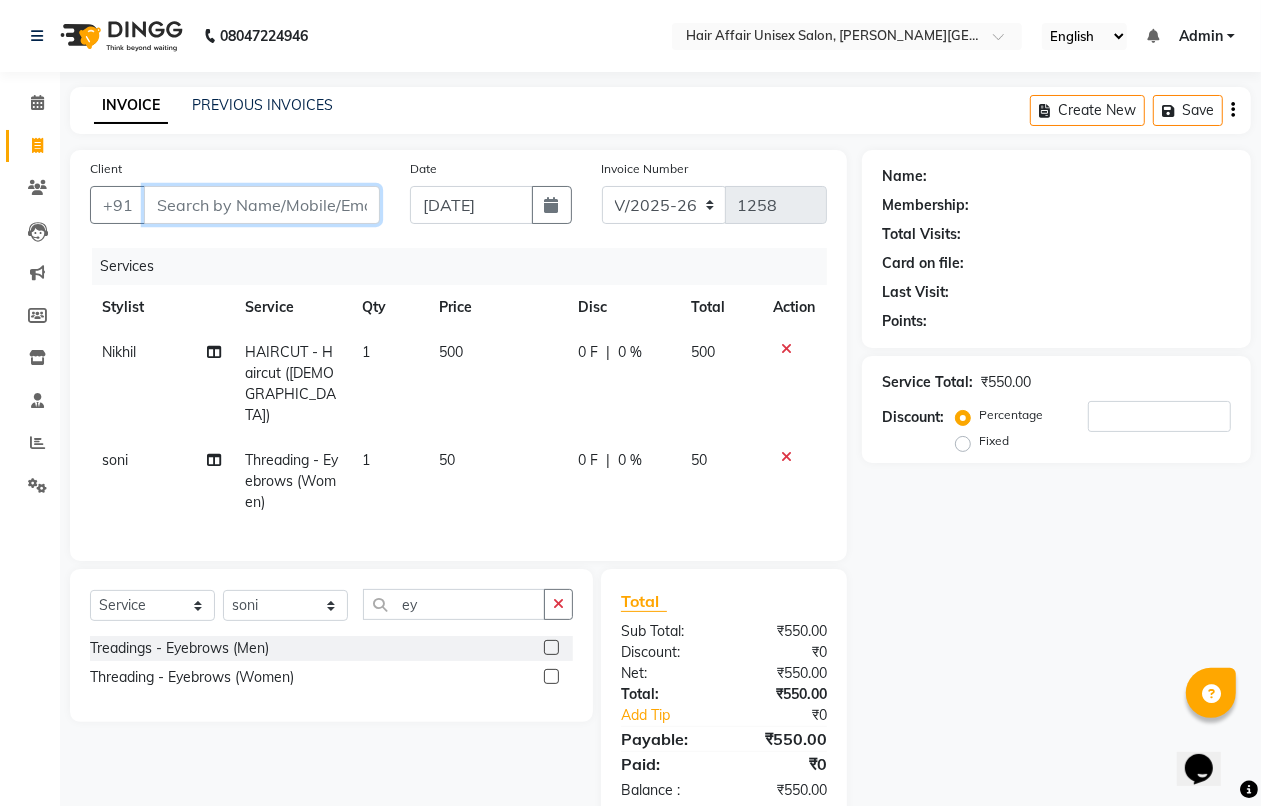 click on "Client" at bounding box center (262, 205) 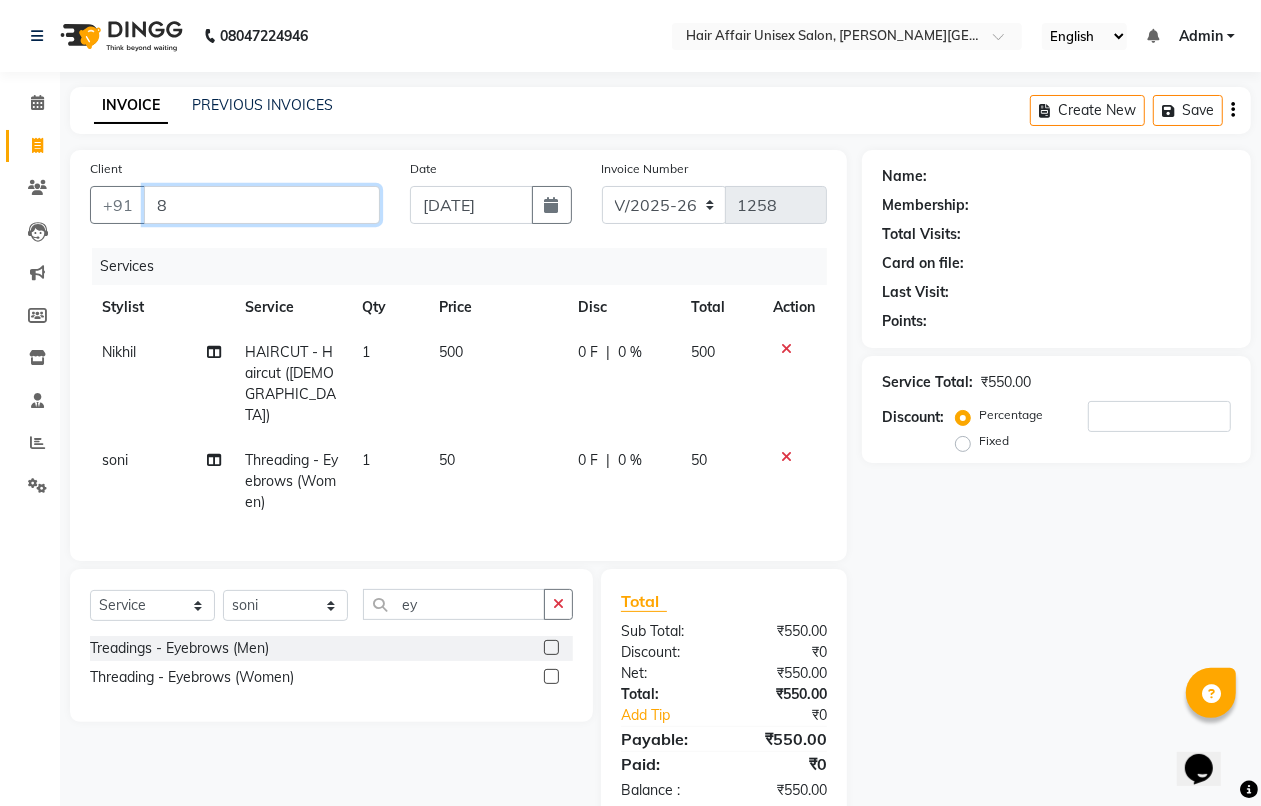 type on "0" 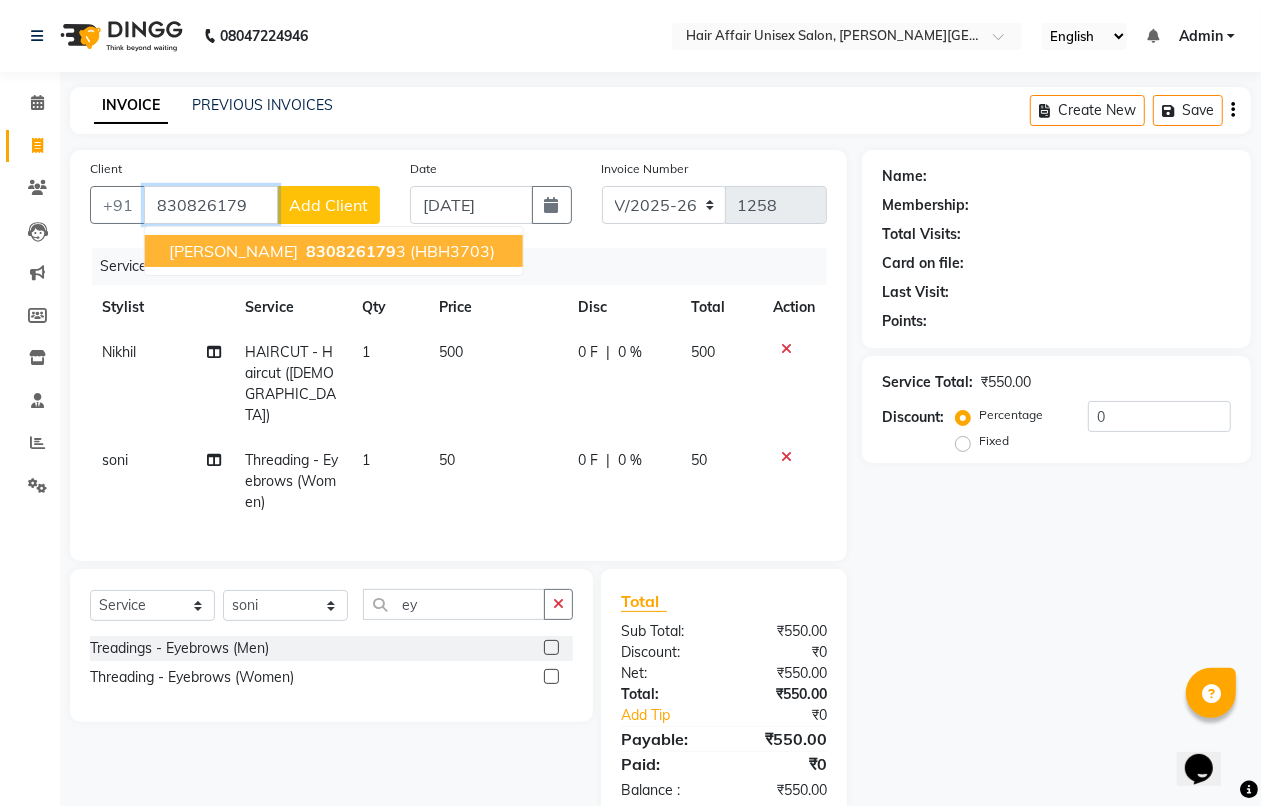 click on "830826179" at bounding box center [351, 251] 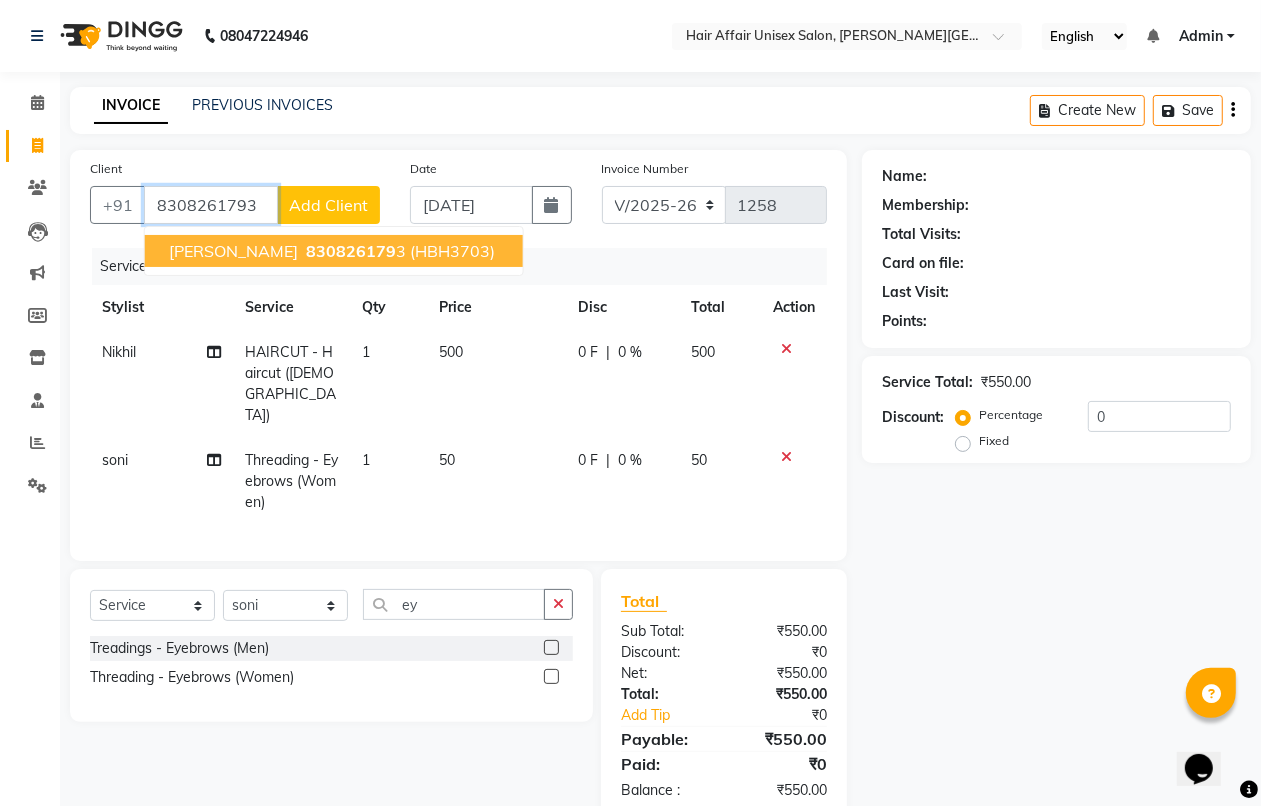 type on "8308261793" 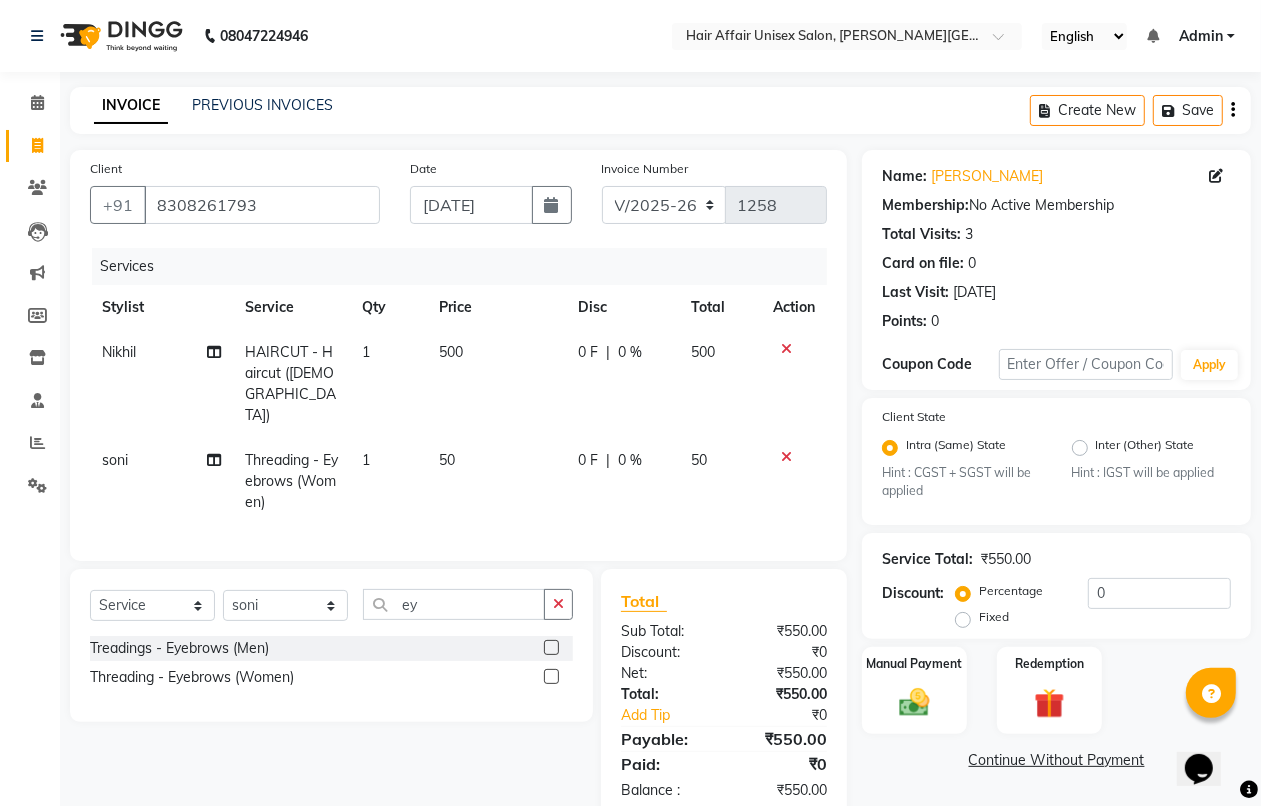 click on "50" 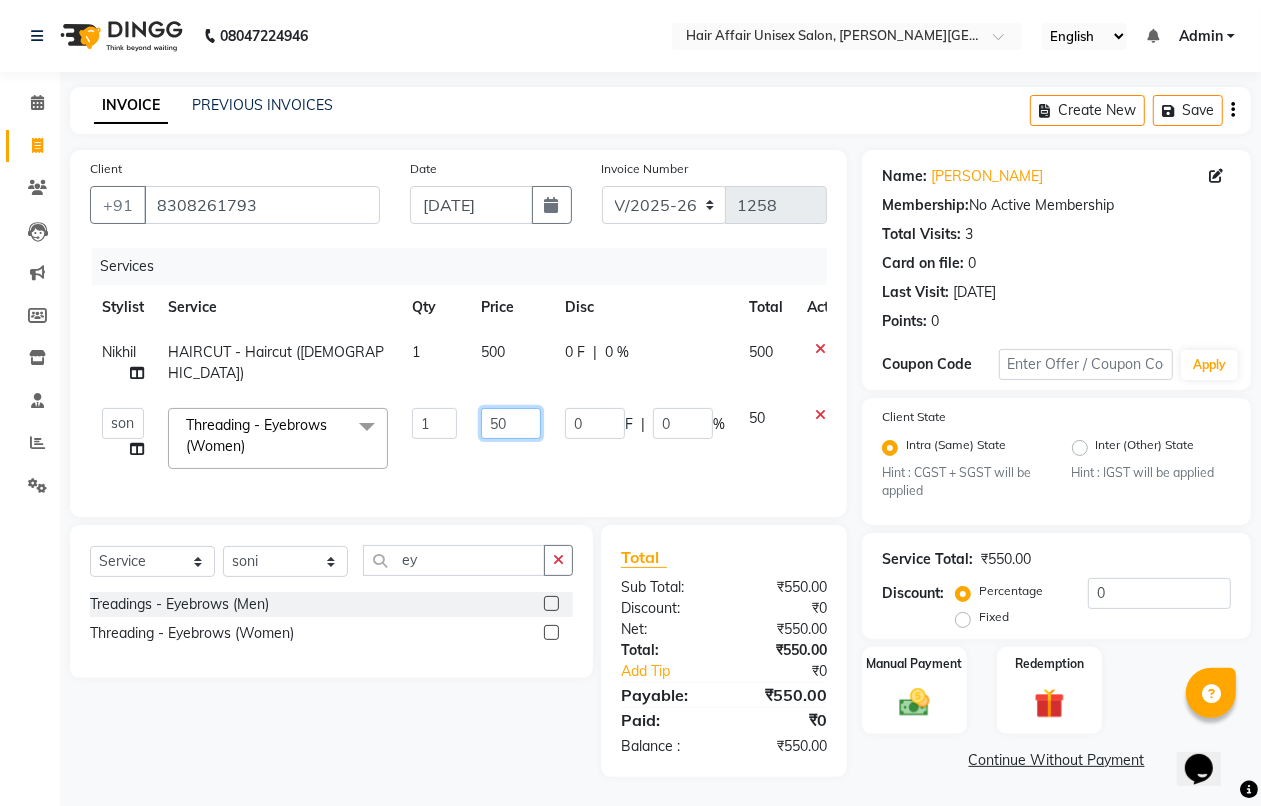 click on "50" 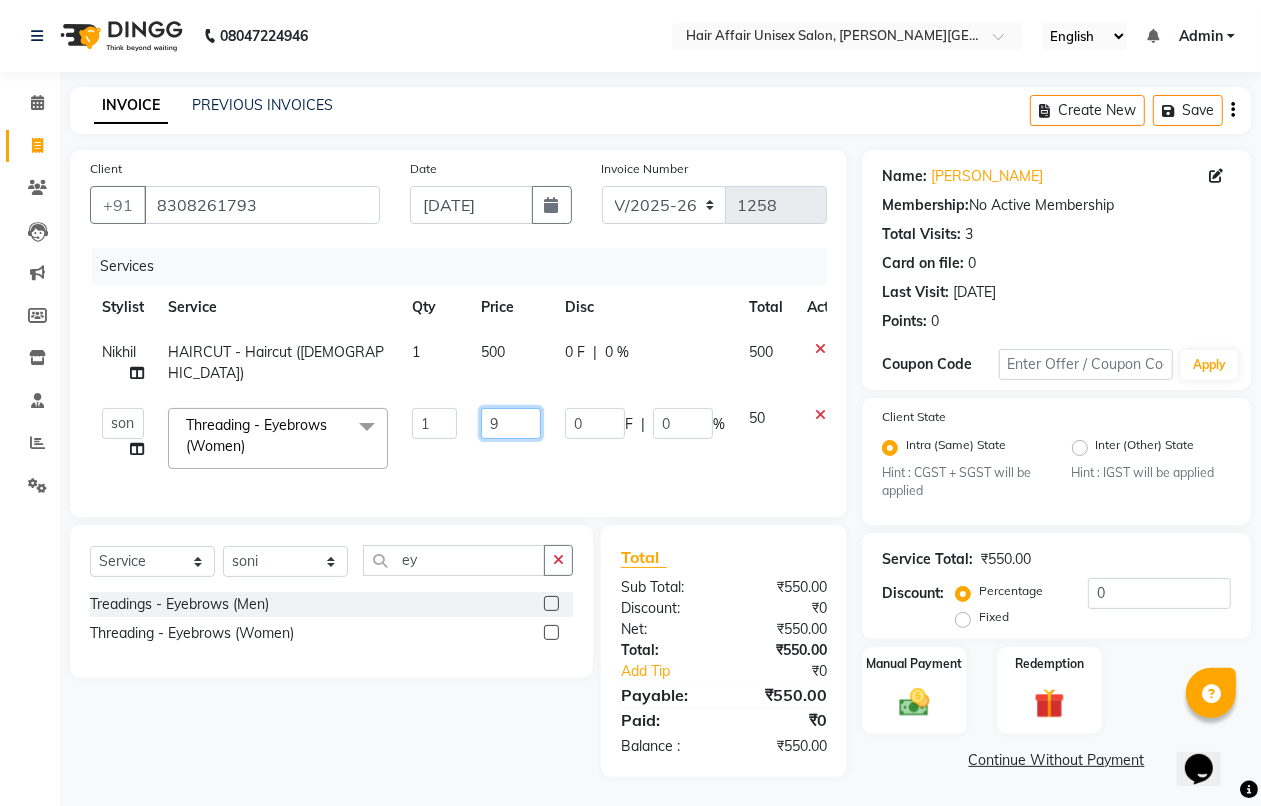 type on "90" 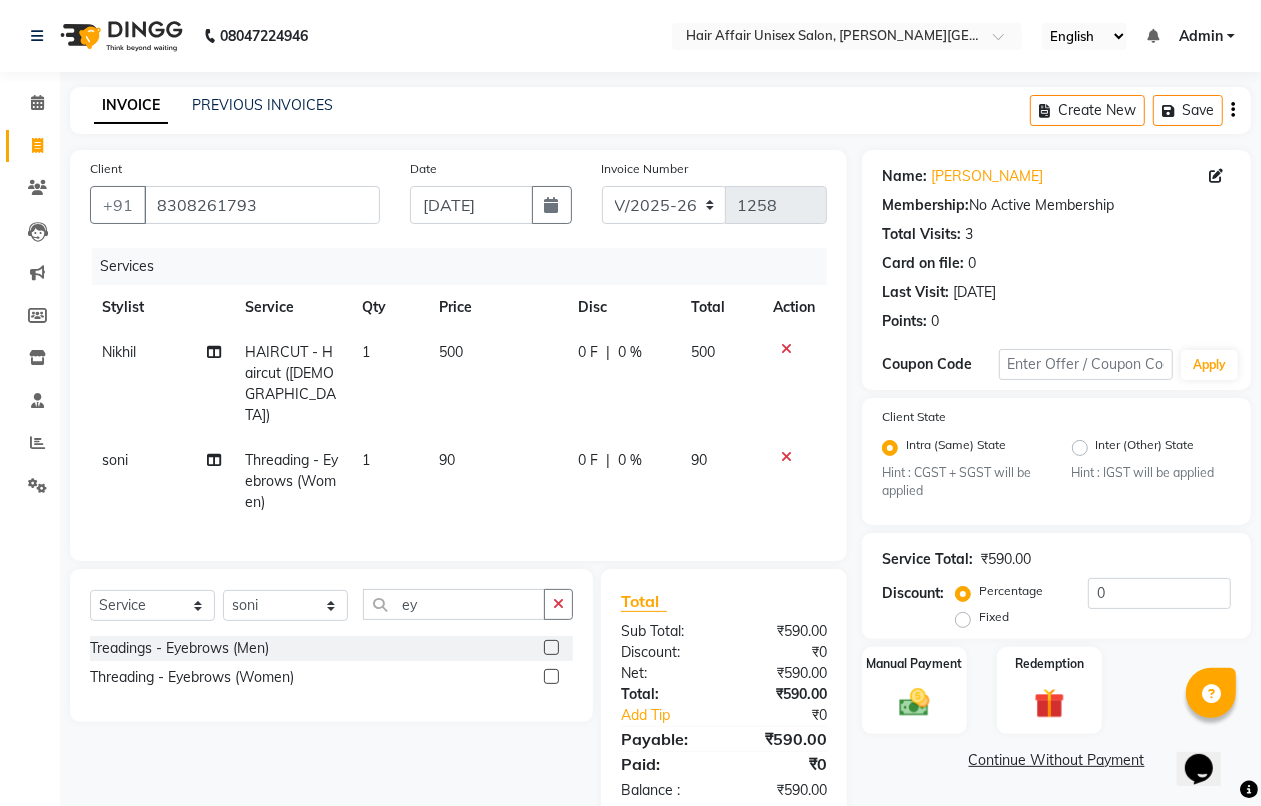 click on "90" 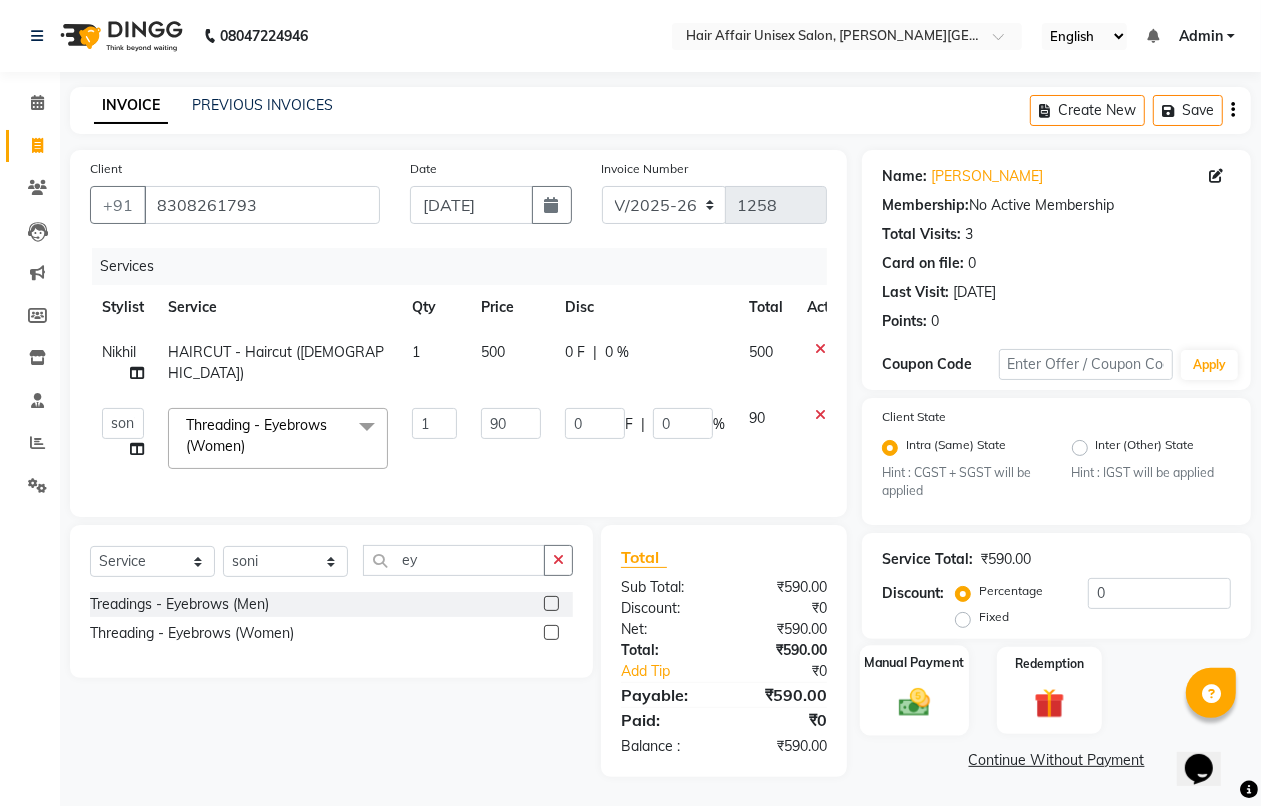 click on "Manual Payment" 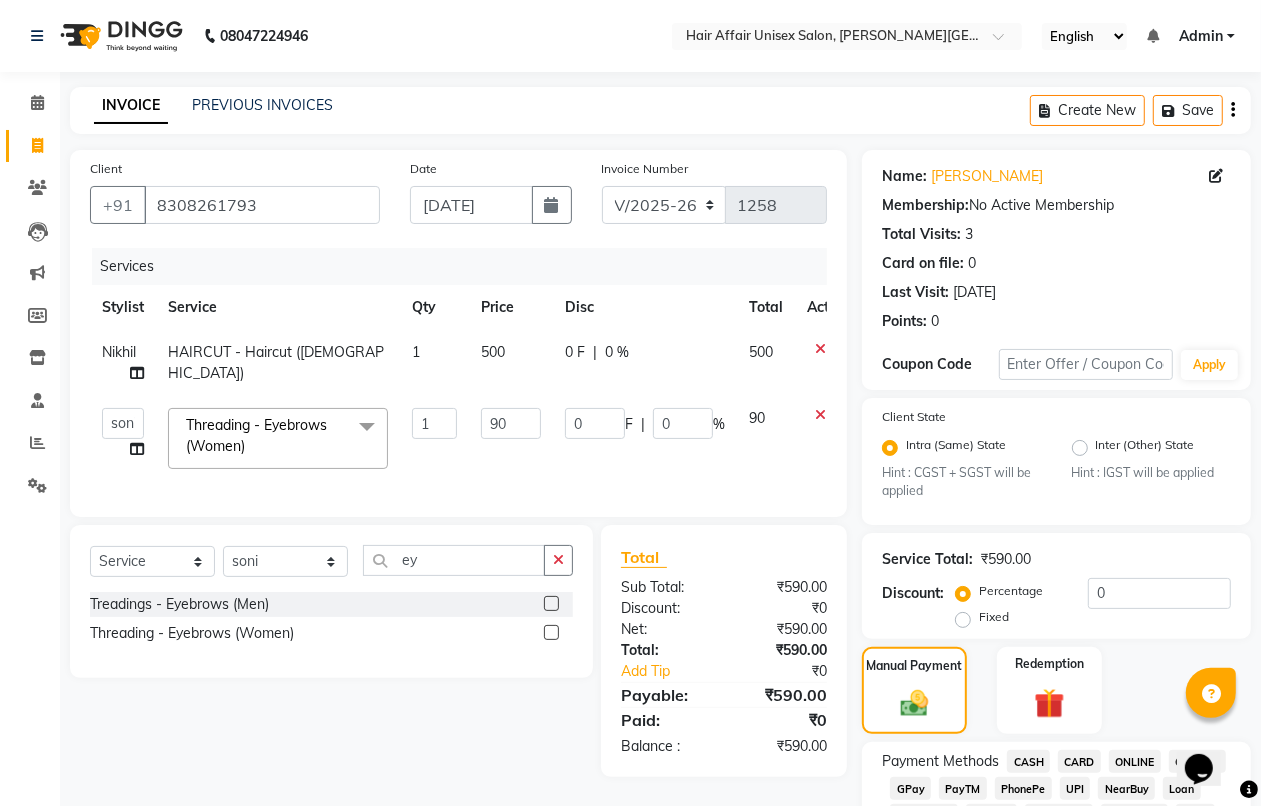 click on "CASH" 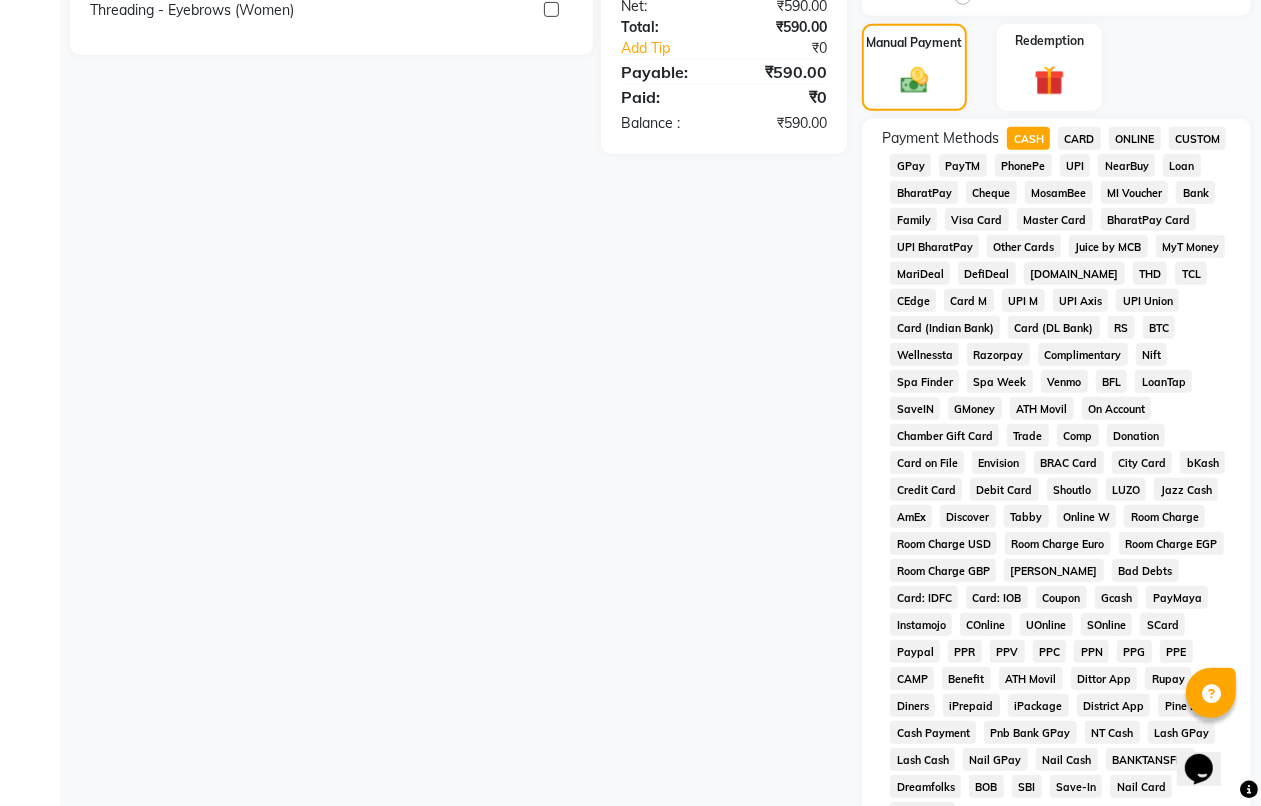 scroll, scrollTop: 750, scrollLeft: 0, axis: vertical 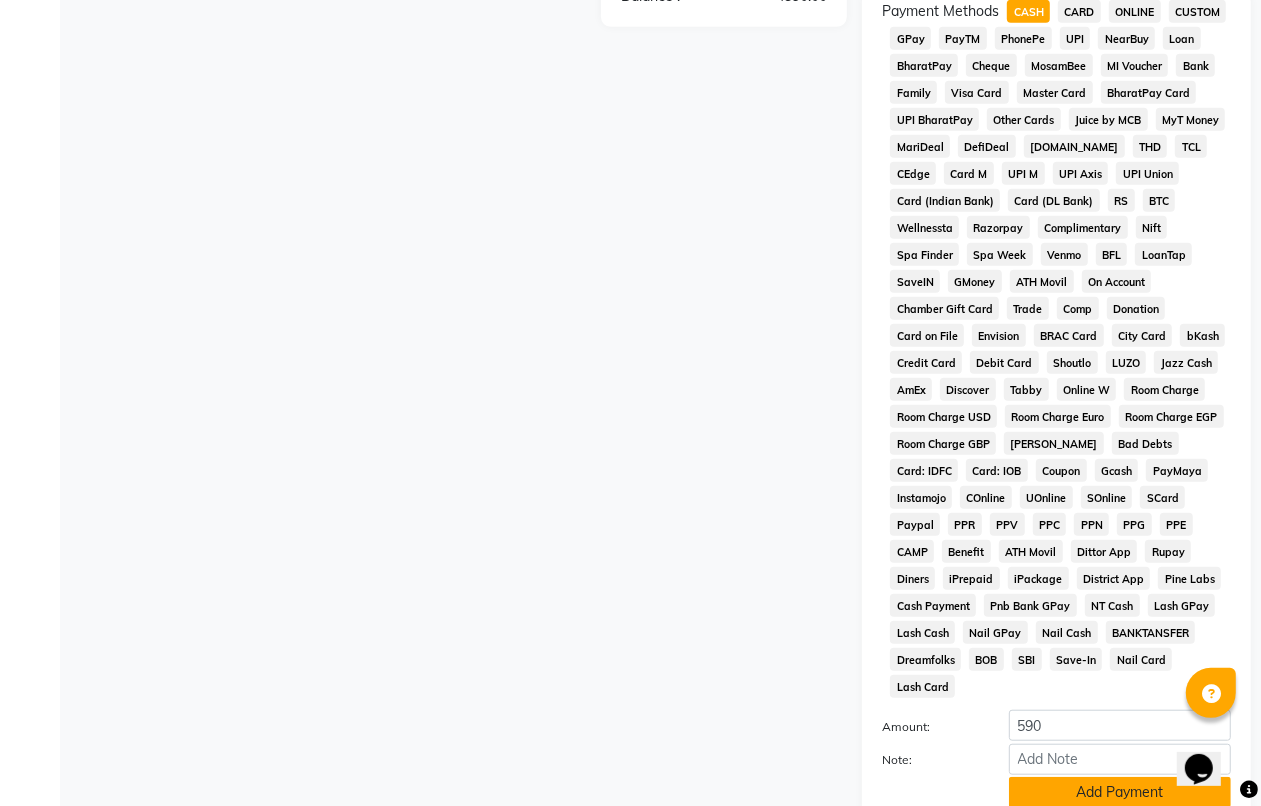 click on "Add Payment" 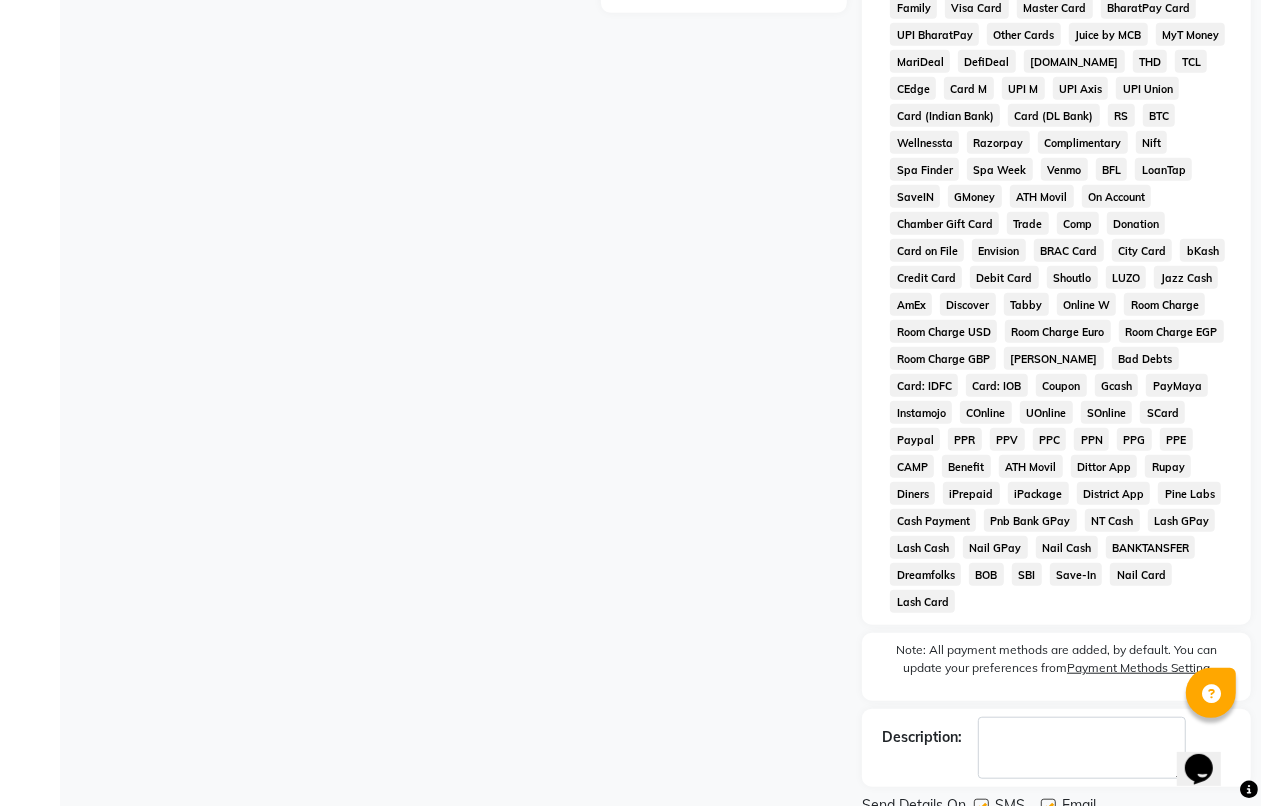 scroll, scrollTop: 885, scrollLeft: 0, axis: vertical 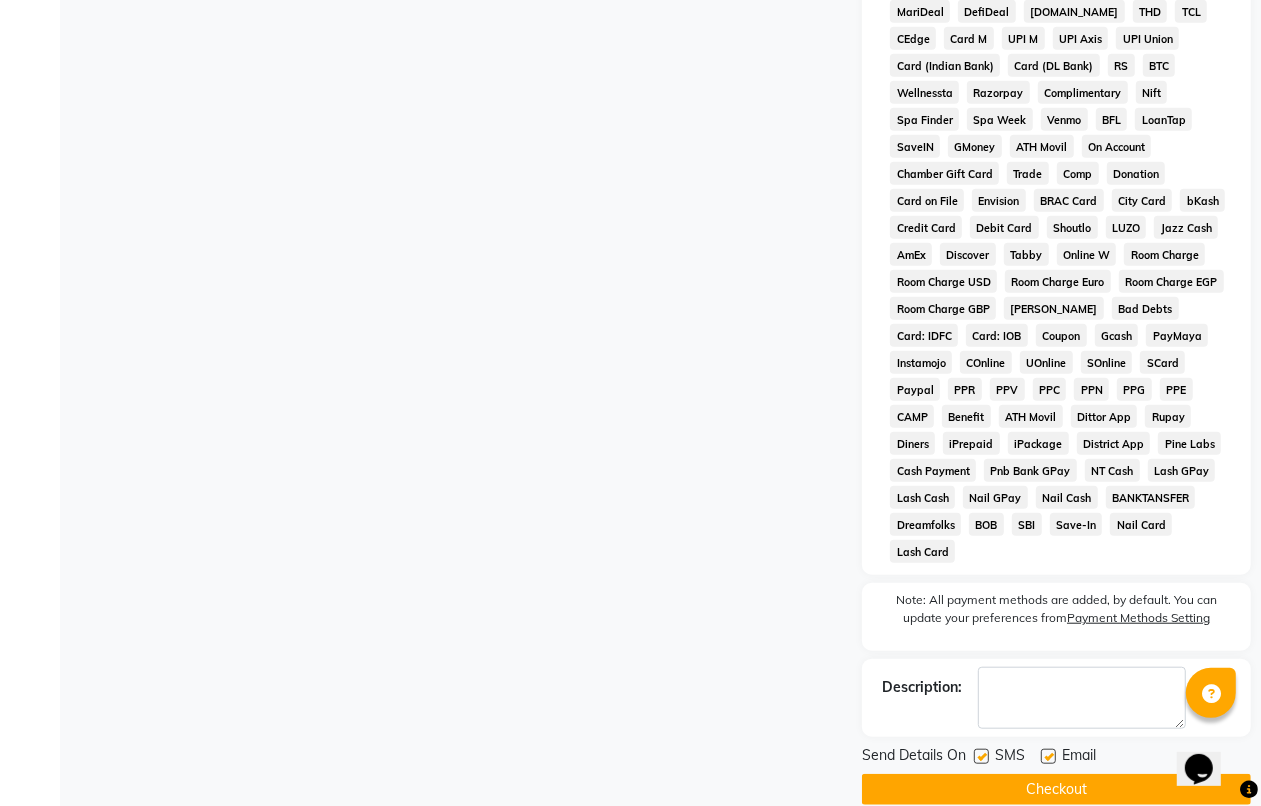 click on "Checkout" 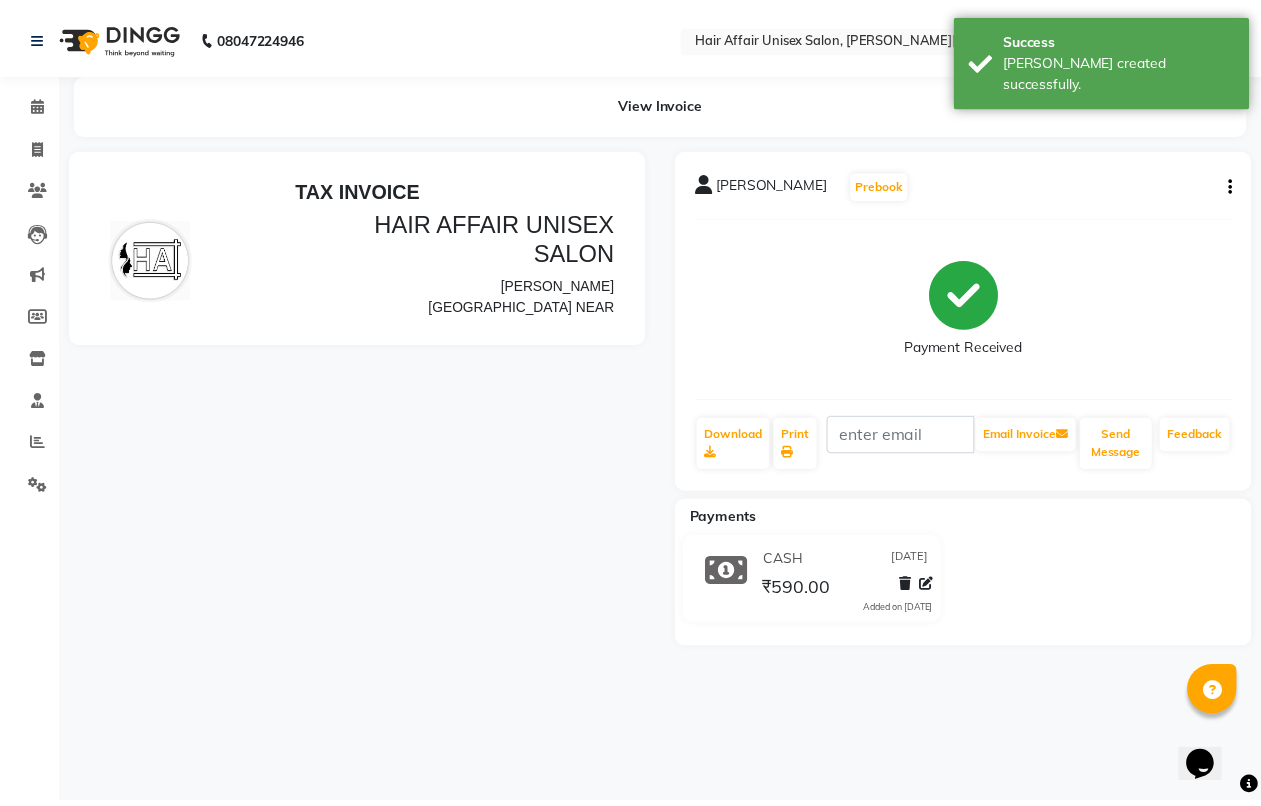 scroll, scrollTop: 0, scrollLeft: 0, axis: both 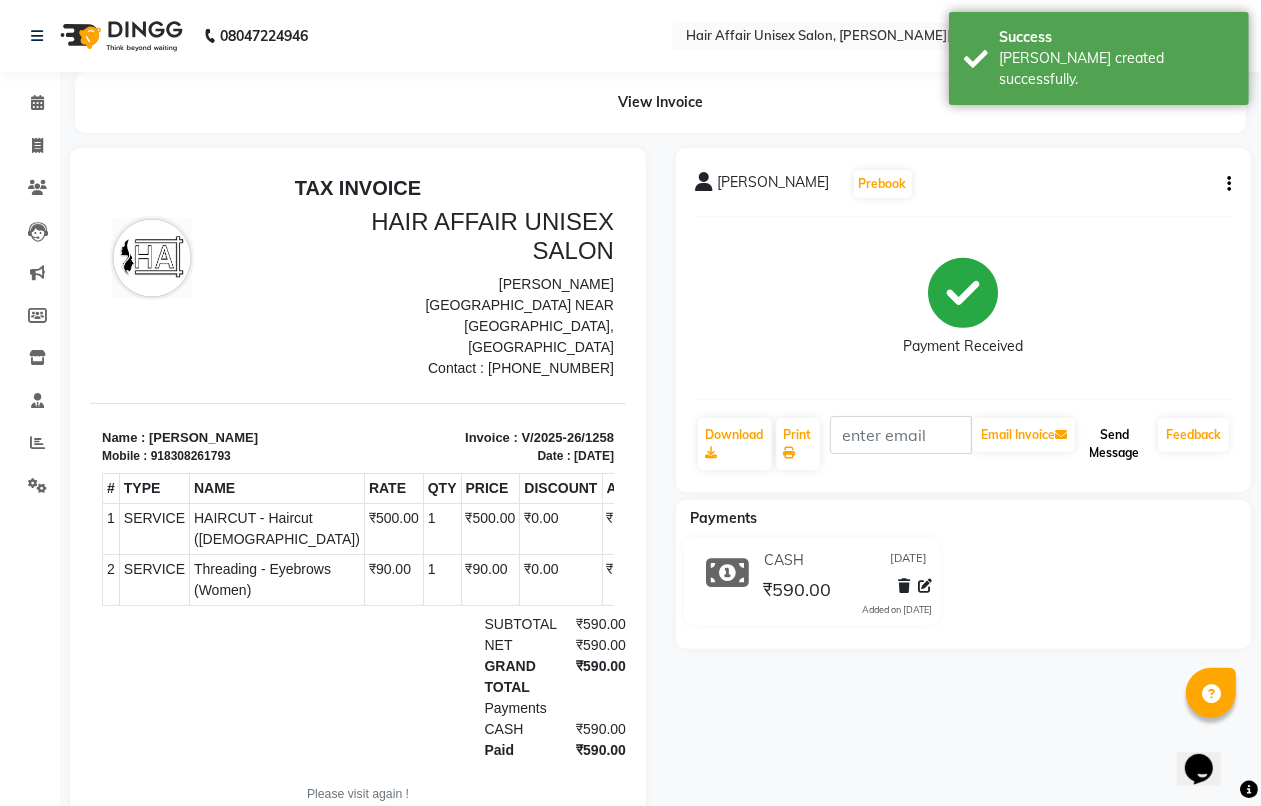 click on "Send Message" 